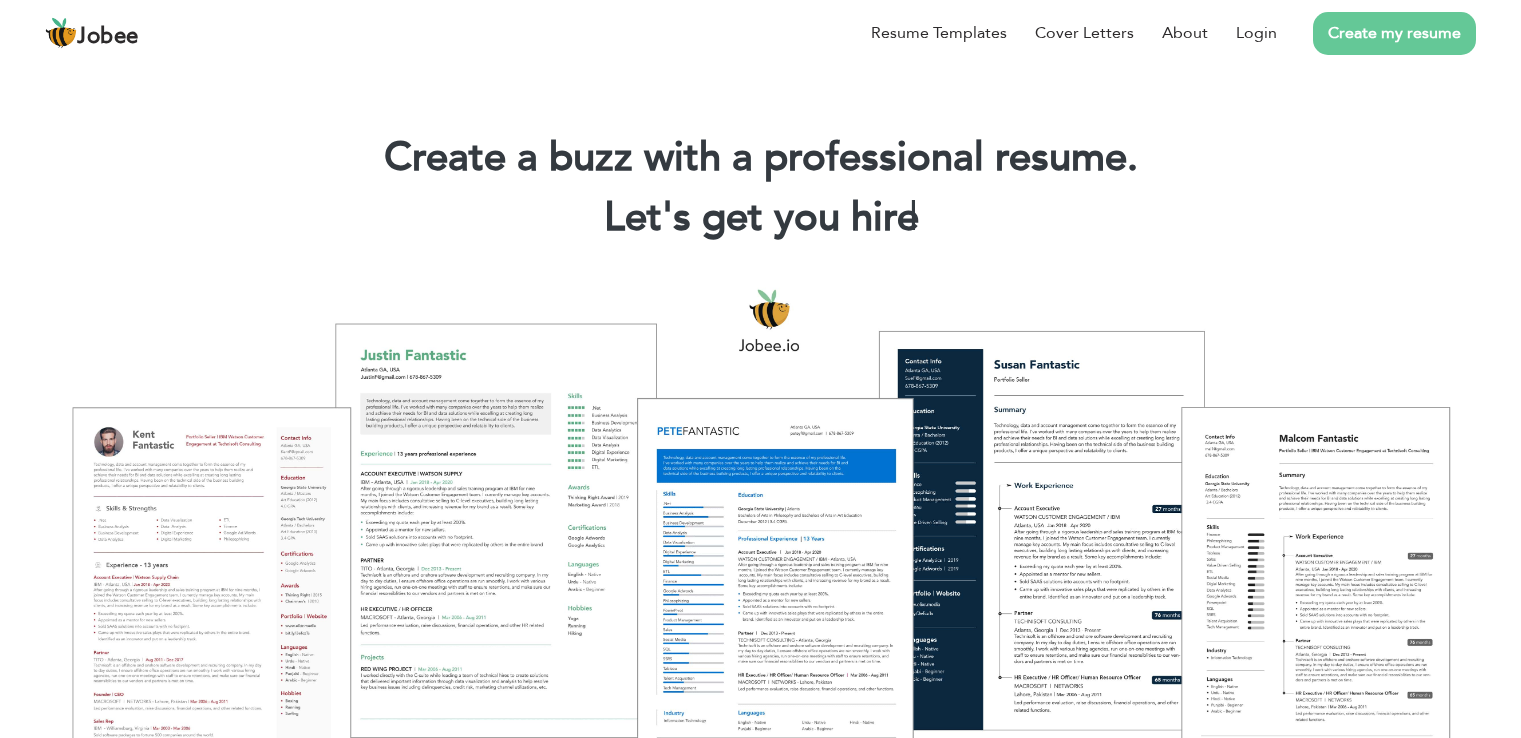 scroll, scrollTop: 0, scrollLeft: 0, axis: both 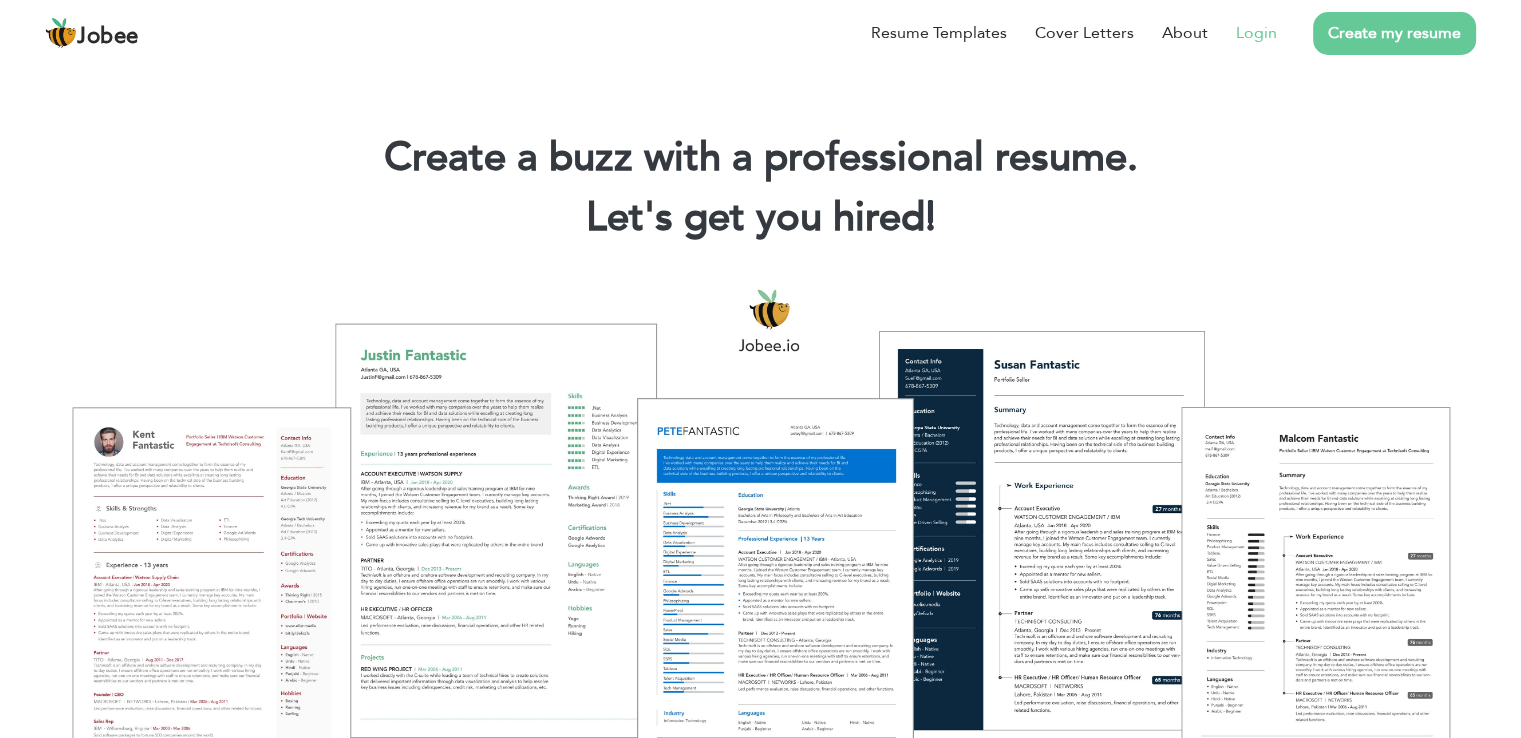 click on "Login" at bounding box center [1256, 33] 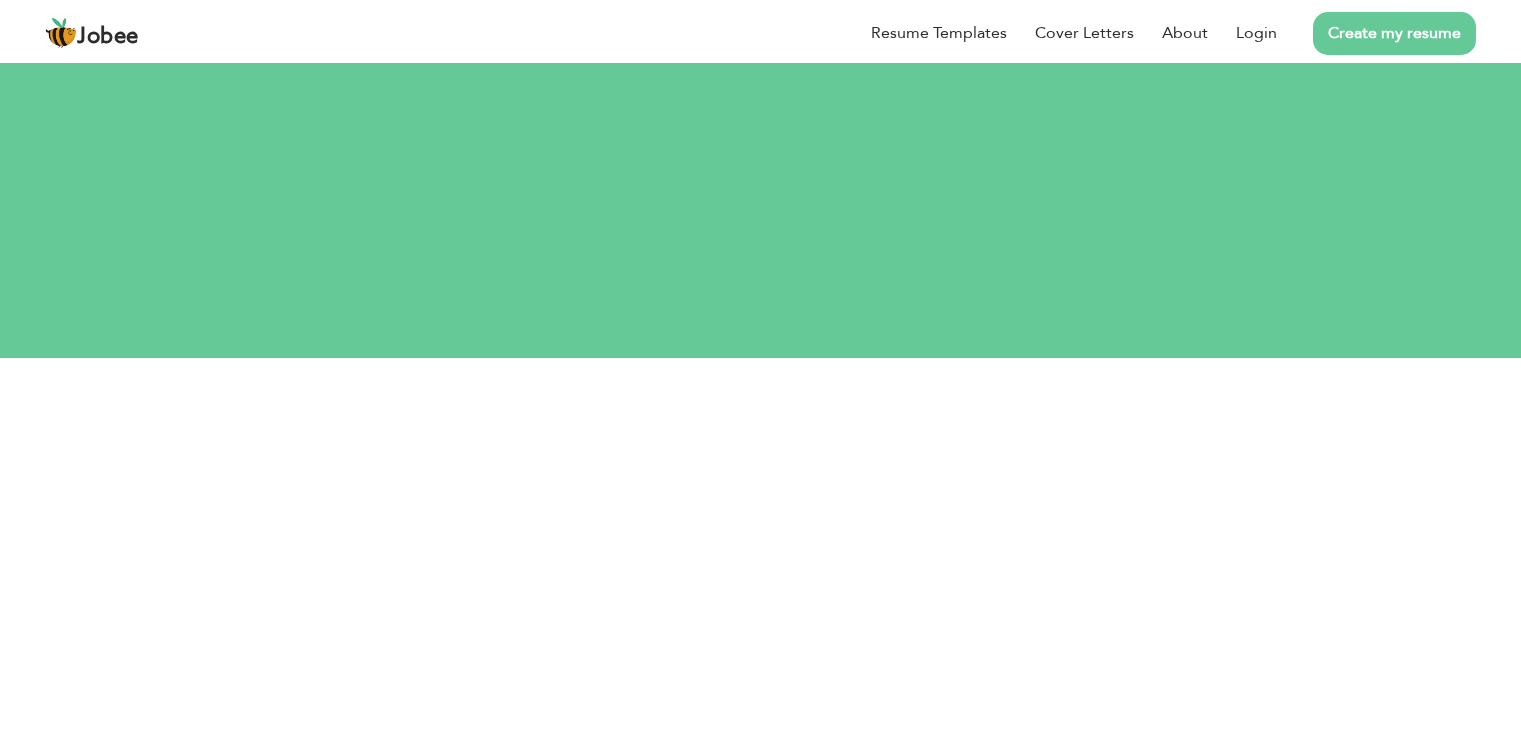 scroll, scrollTop: 0, scrollLeft: 0, axis: both 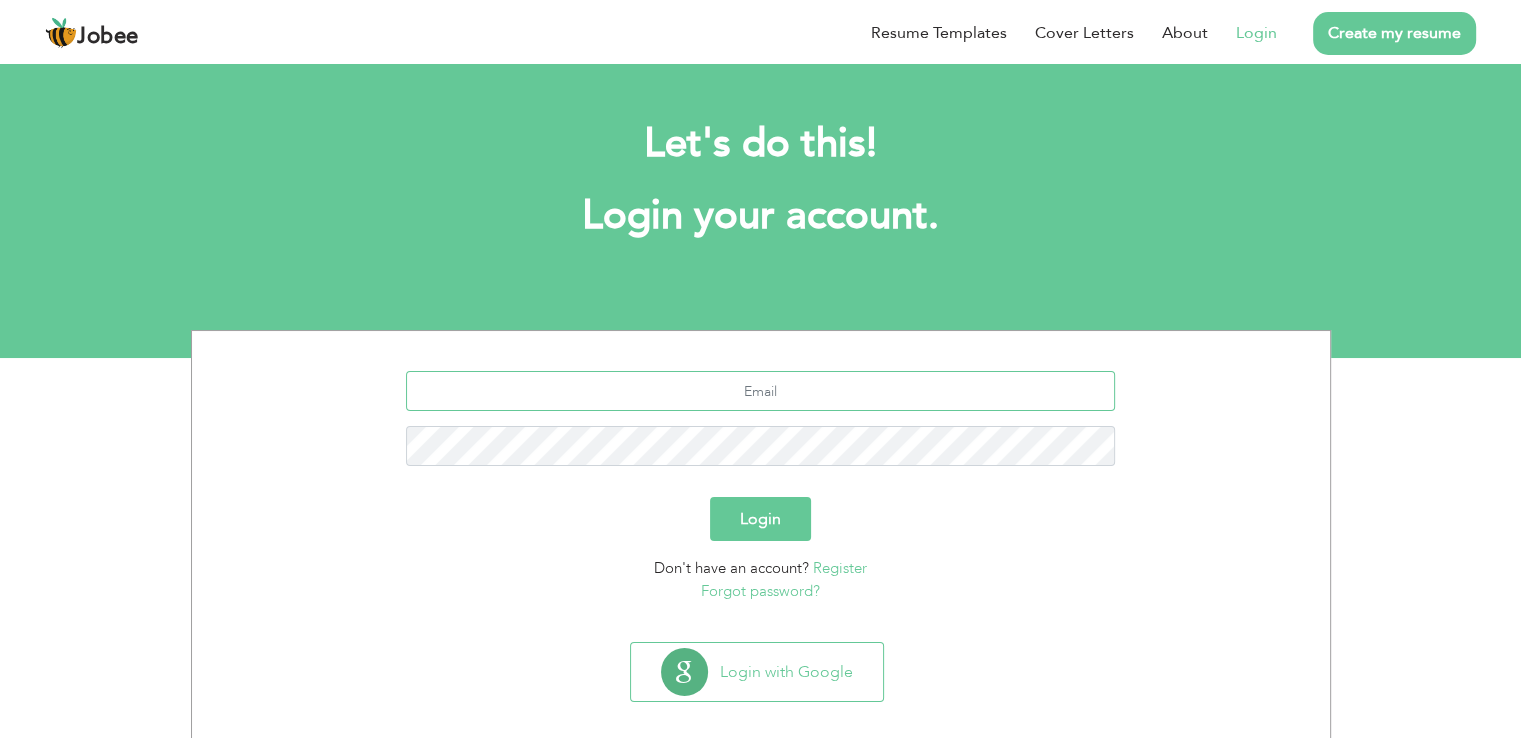 click at bounding box center [760, 391] 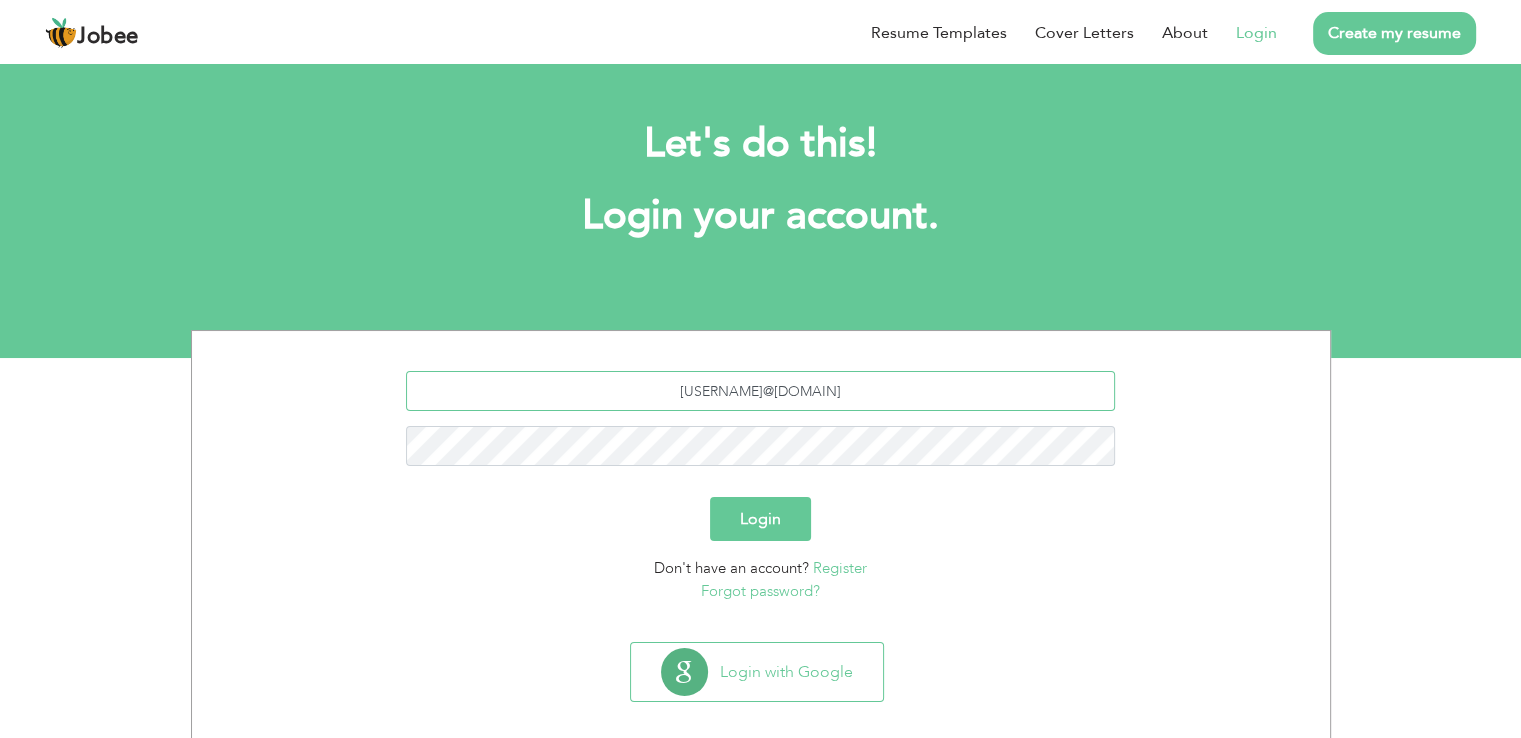 type on "umafarooqkhan1@gmail.com" 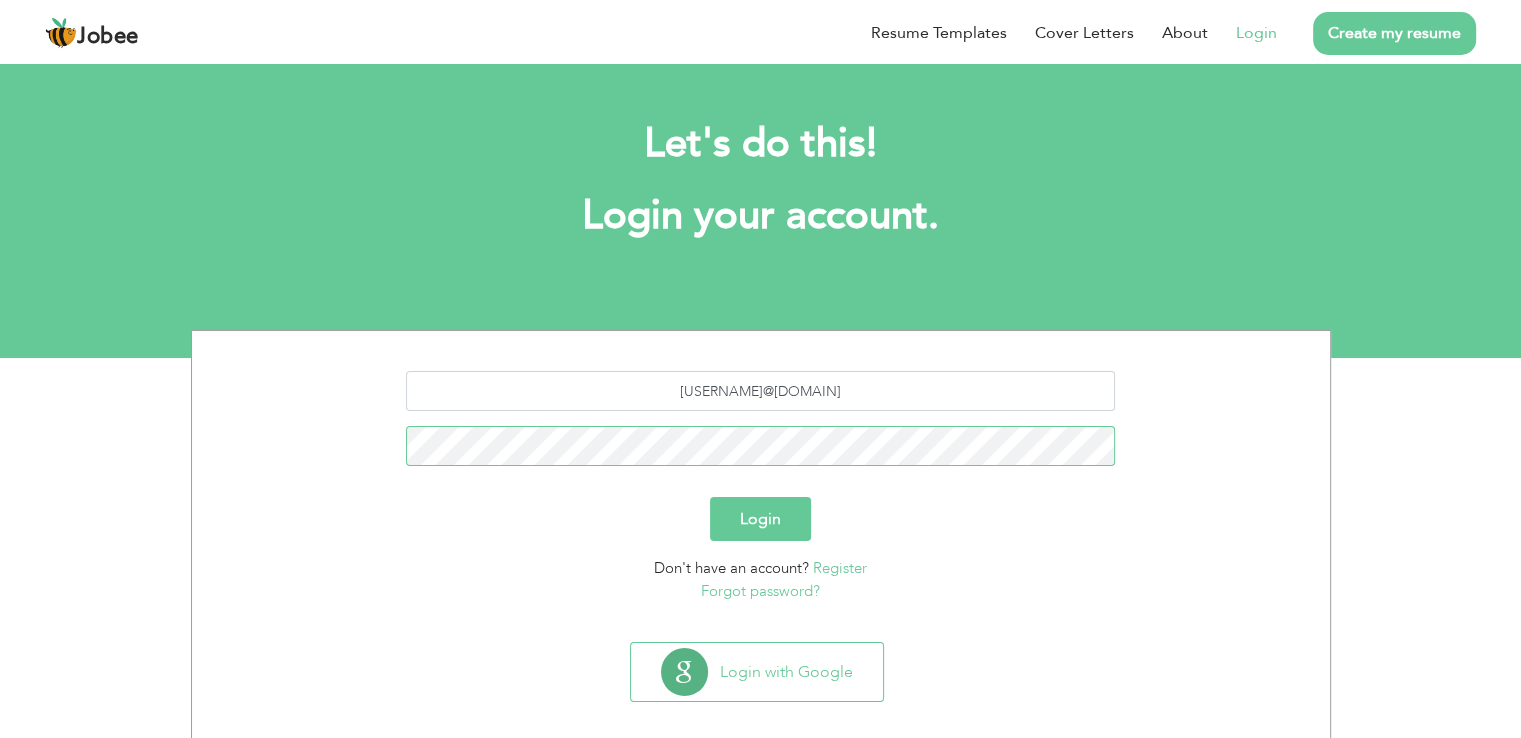 click on "Login" at bounding box center [760, 519] 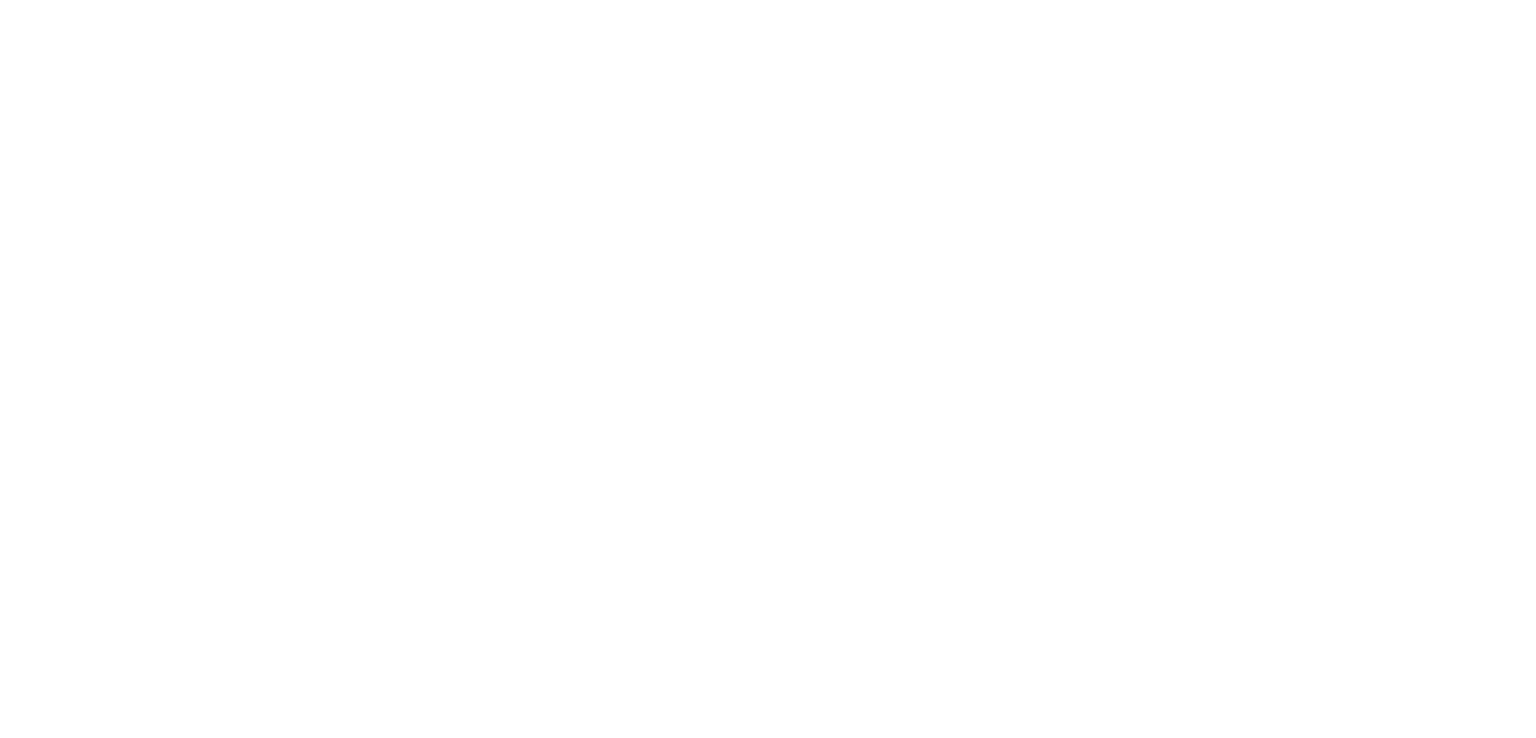 scroll, scrollTop: 0, scrollLeft: 0, axis: both 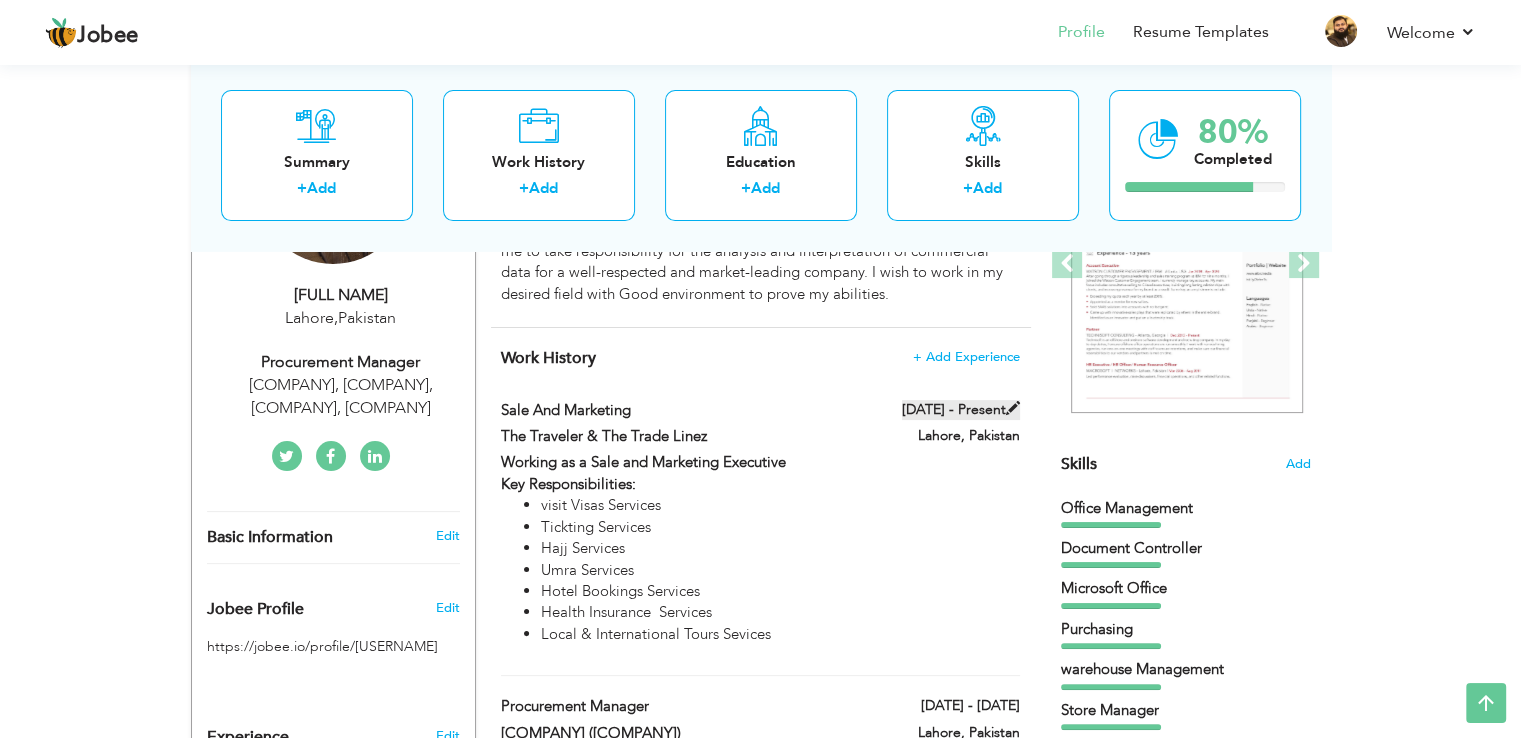 click at bounding box center (1013, 408) 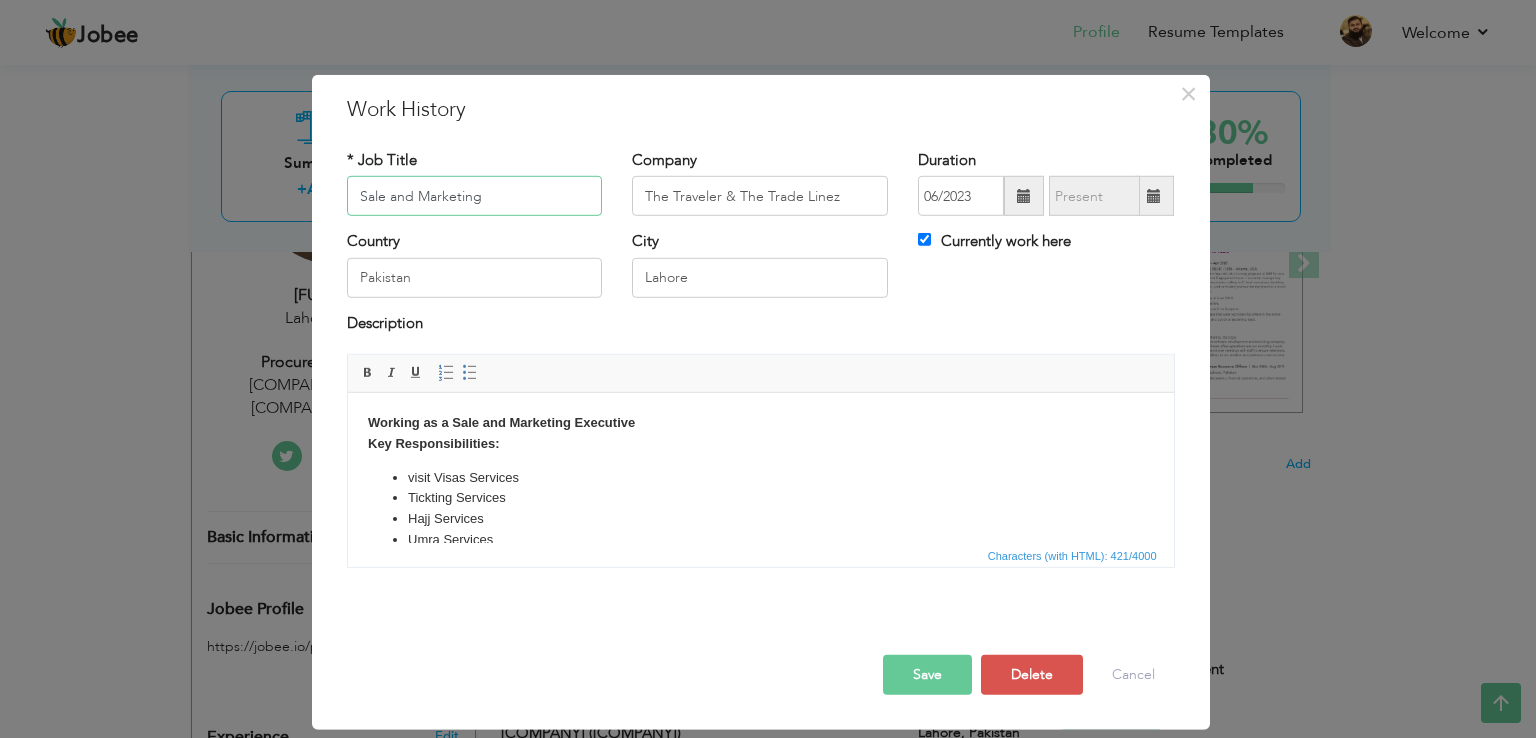 drag, startPoint x: 490, startPoint y: 193, endPoint x: 288, endPoint y: 190, distance: 202.02228 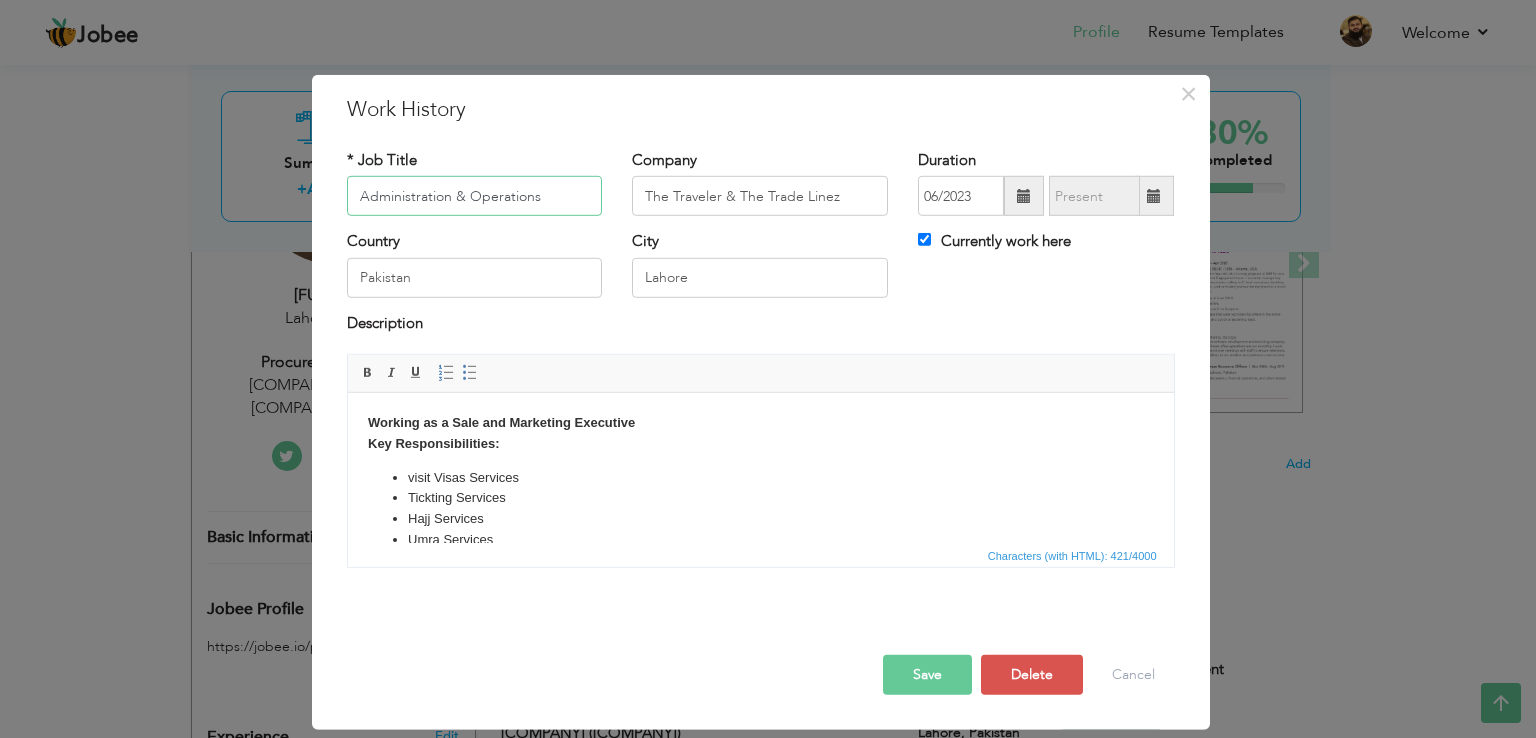 type on "Administration & Operations" 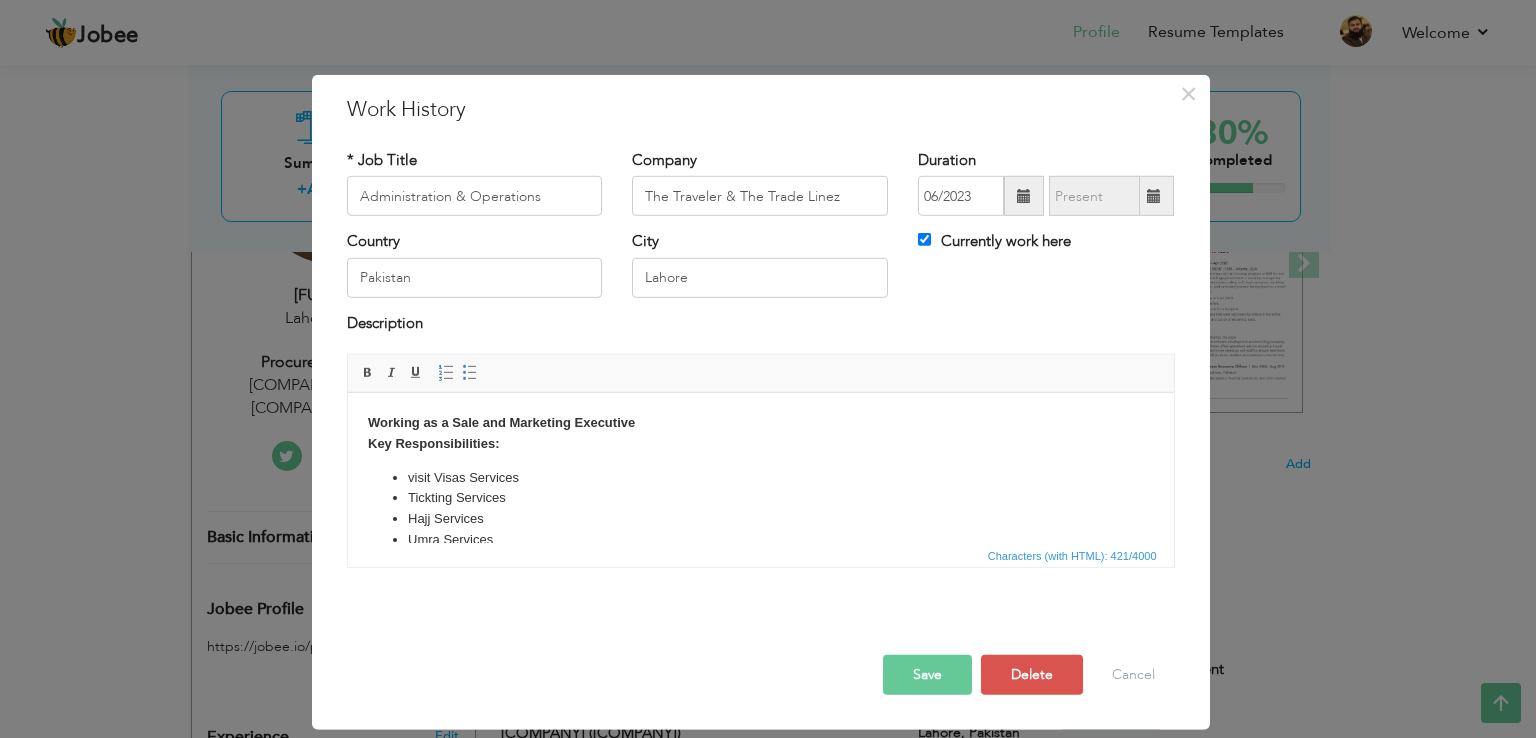 click on "Save" at bounding box center (927, 675) 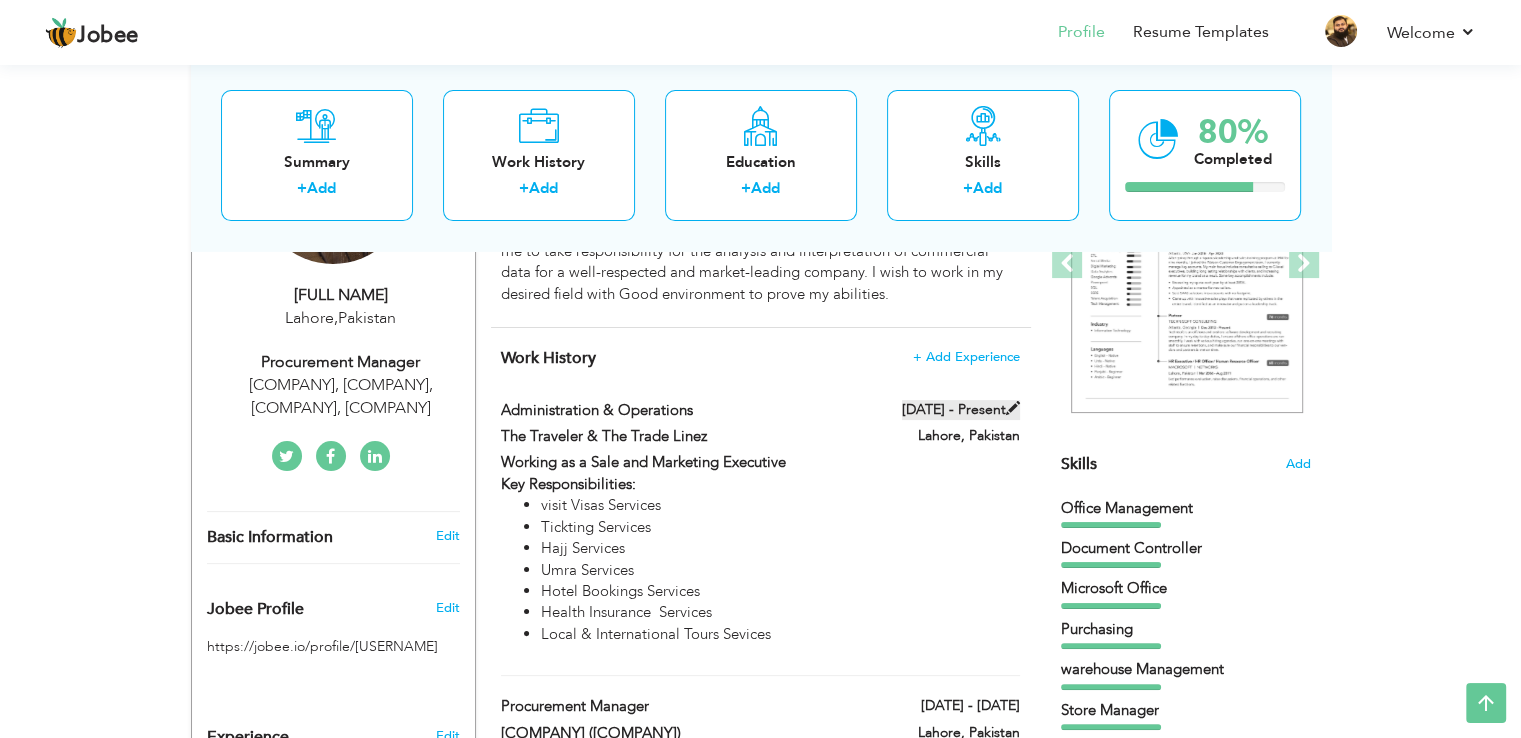 click at bounding box center (1013, 408) 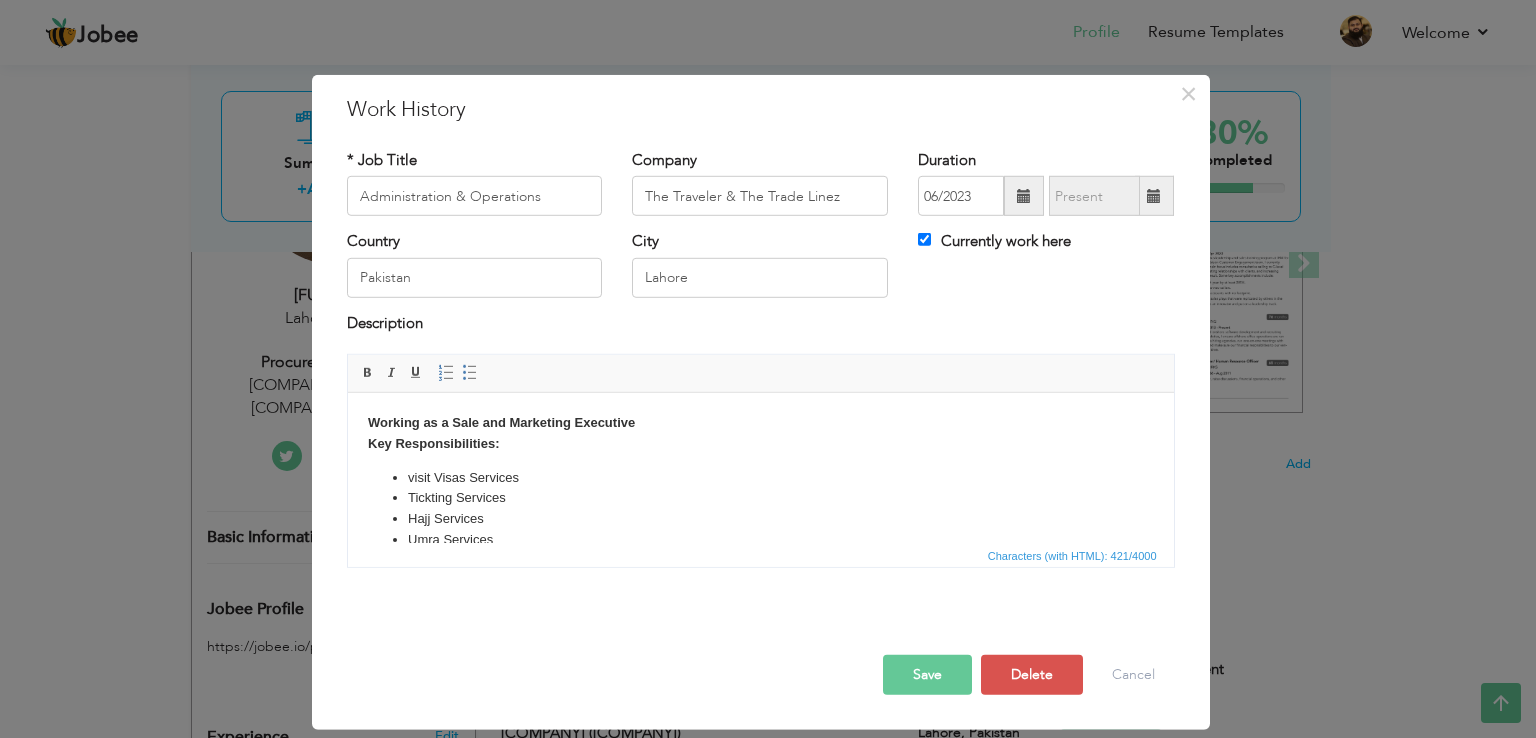 click at bounding box center (1154, 196) 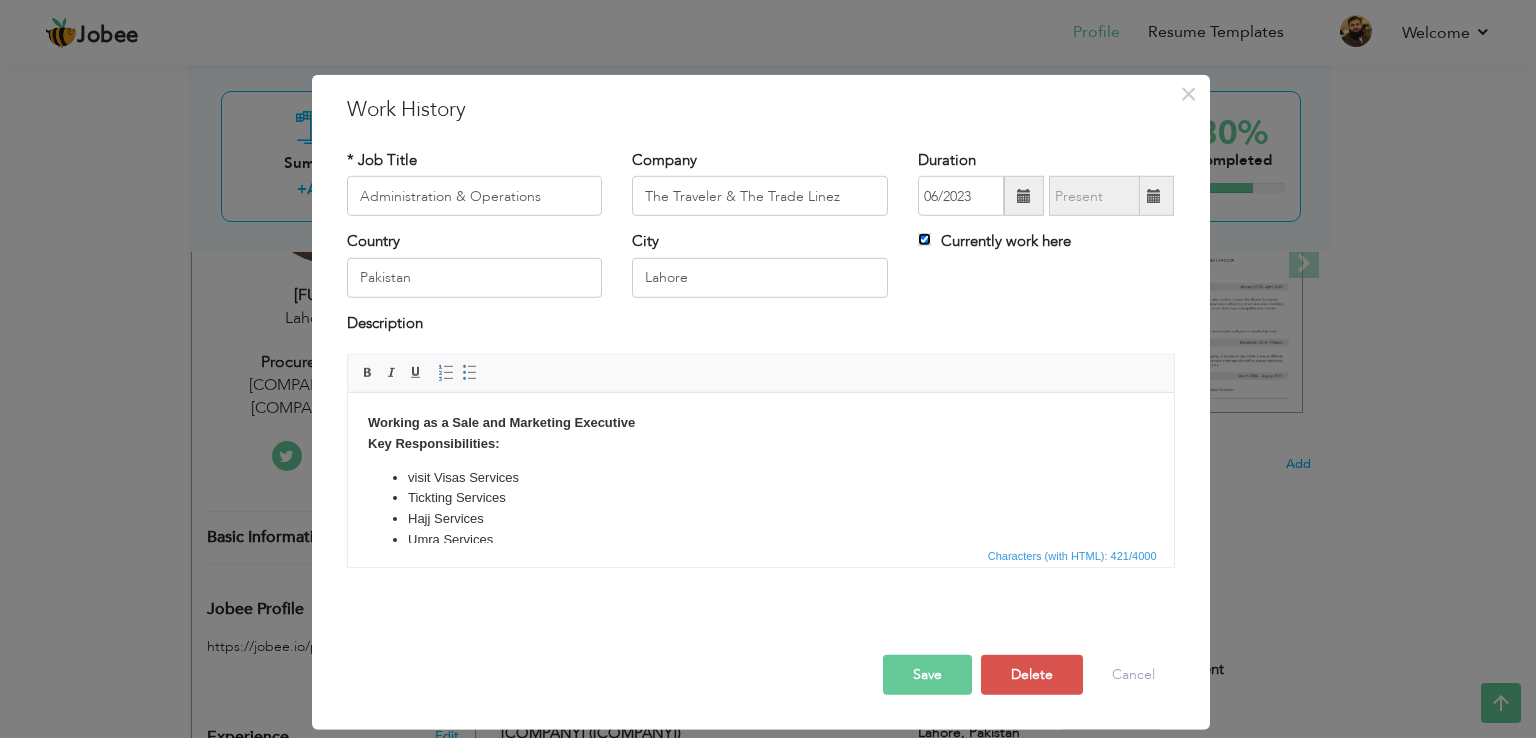 click on "Currently work here" at bounding box center [924, 239] 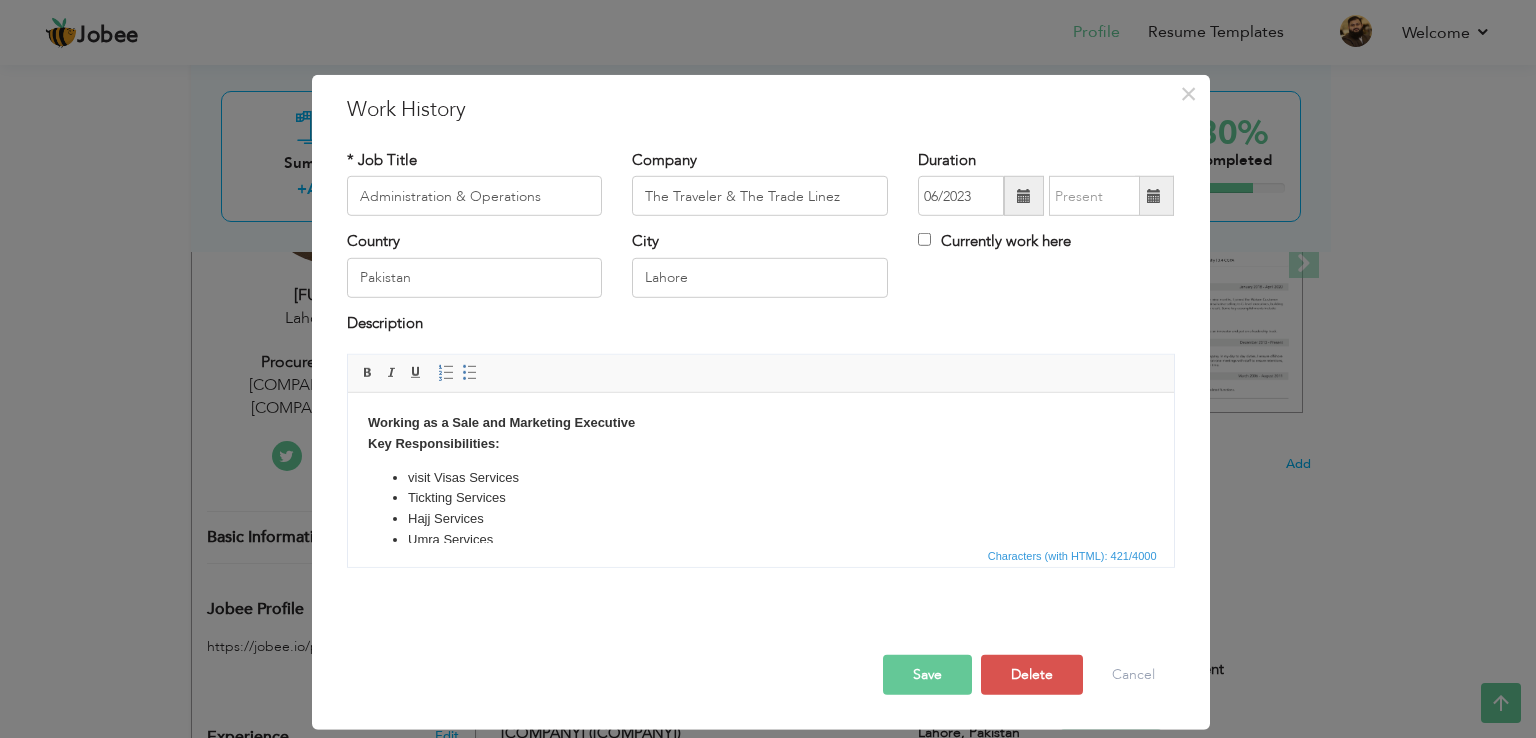 click at bounding box center (1154, 196) 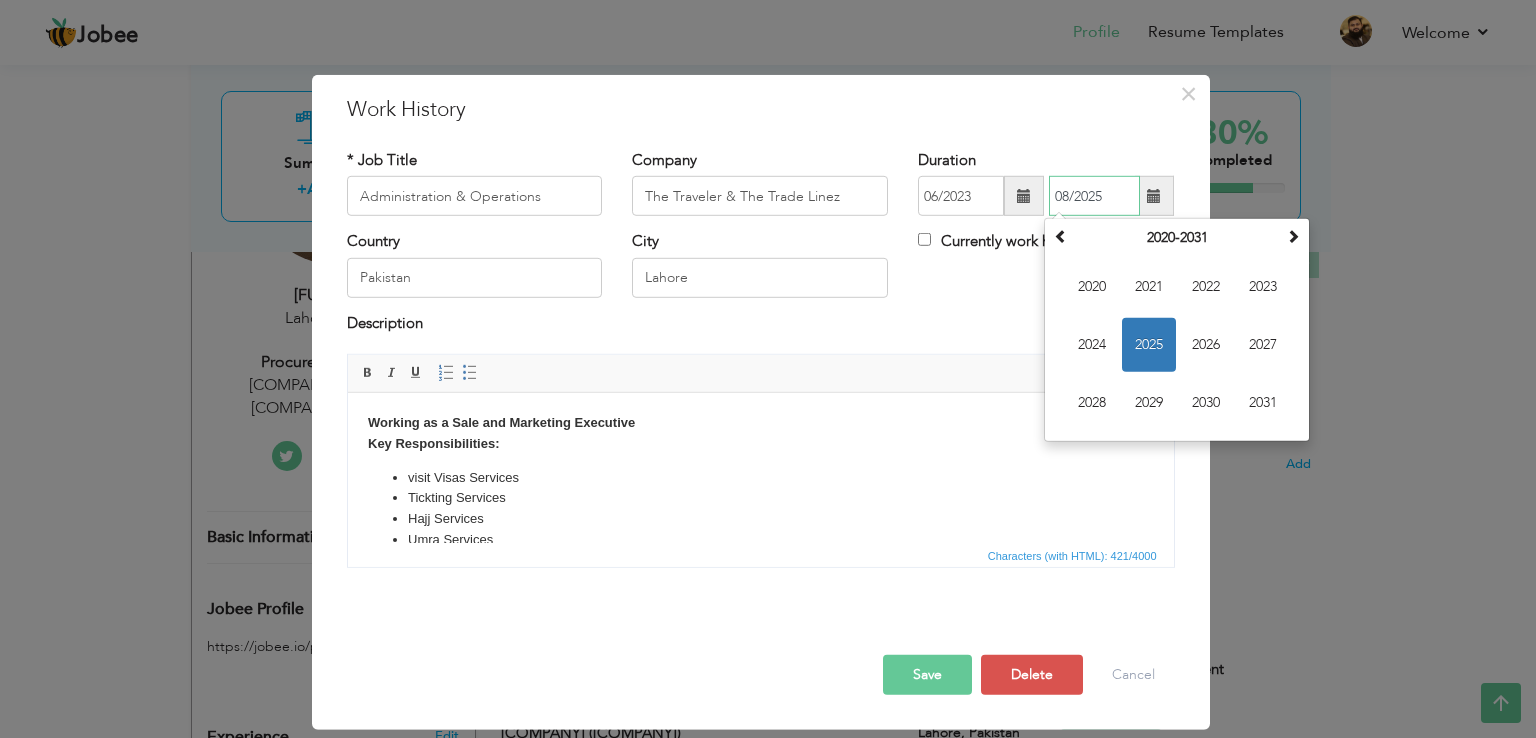 click on "2025" at bounding box center [1149, 345] 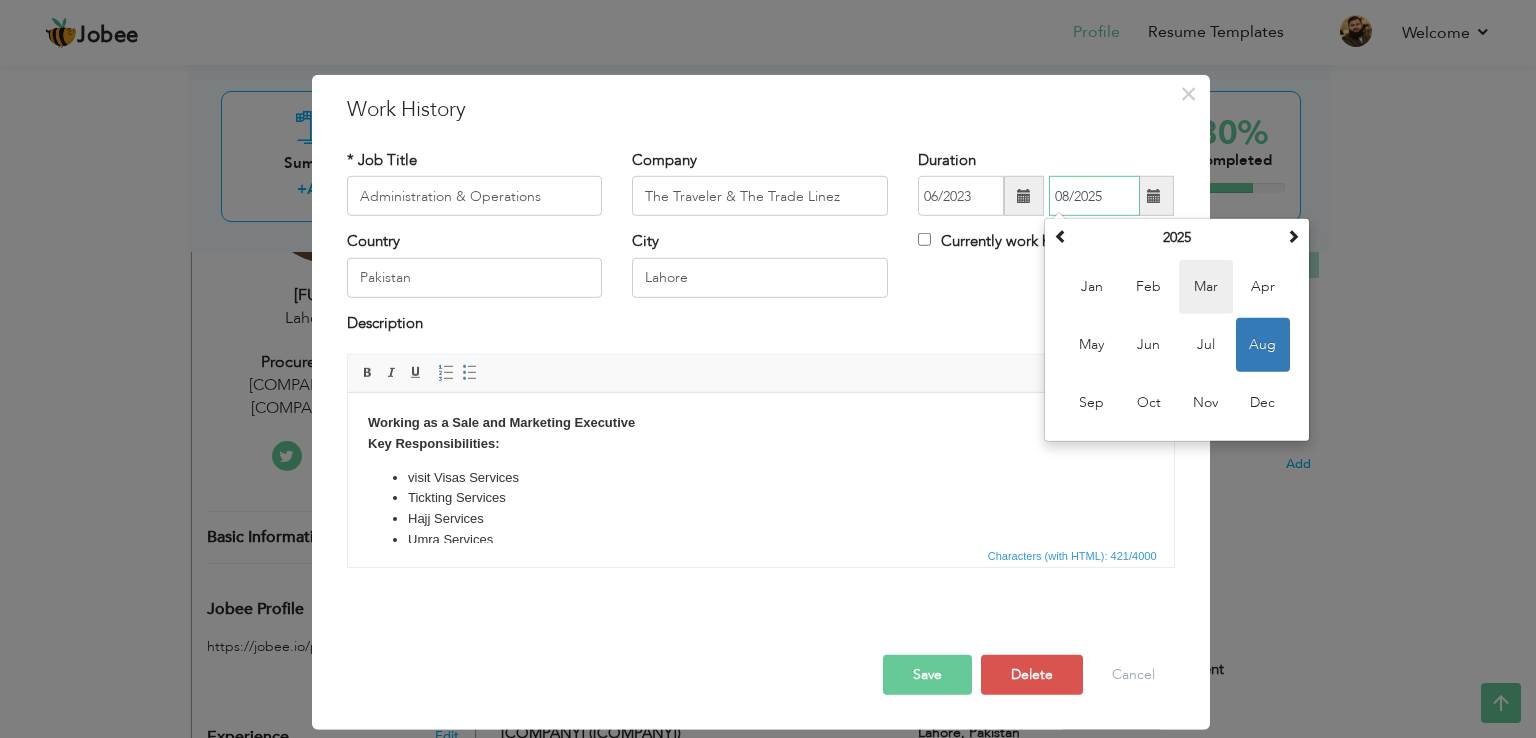 click on "Mar" at bounding box center [1206, 287] 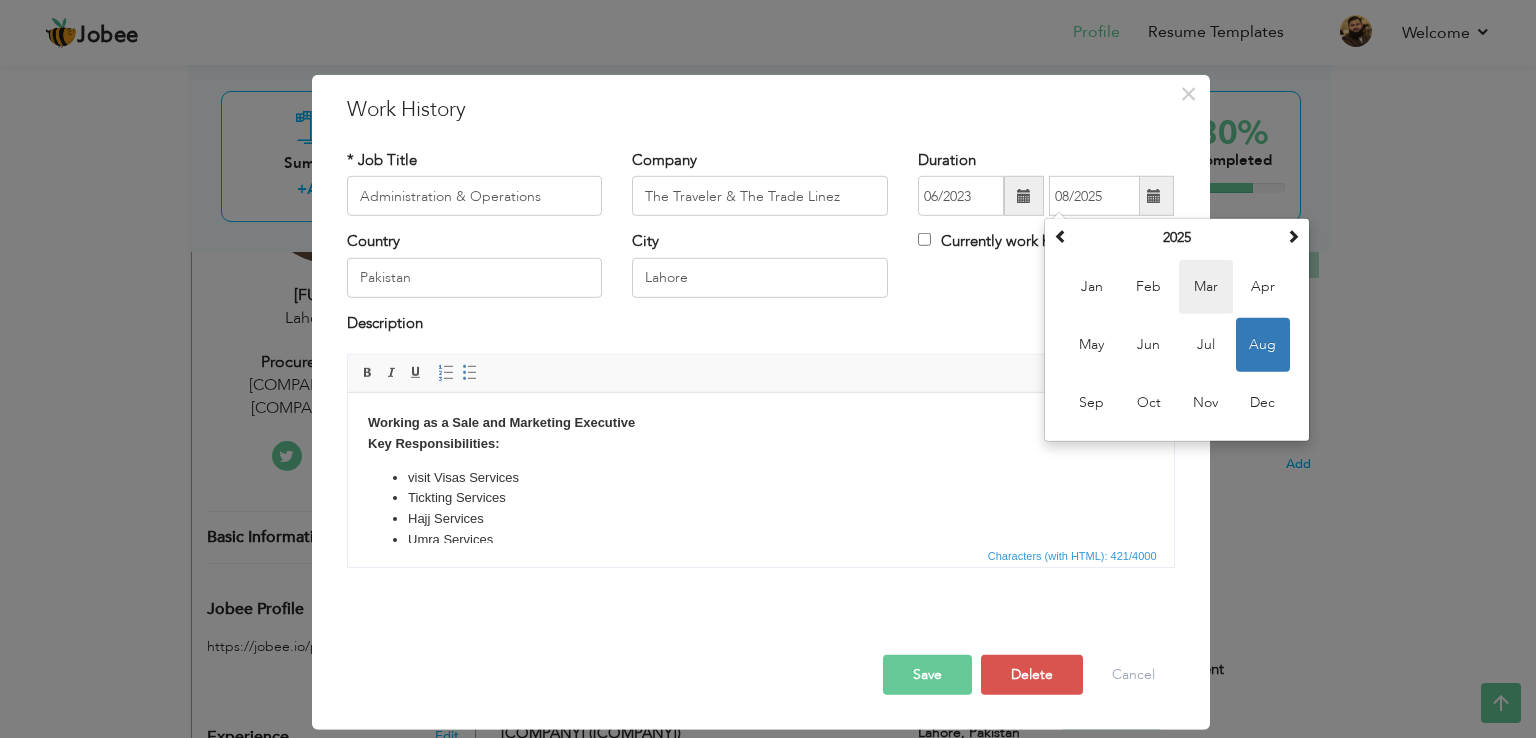 type on "03/2025" 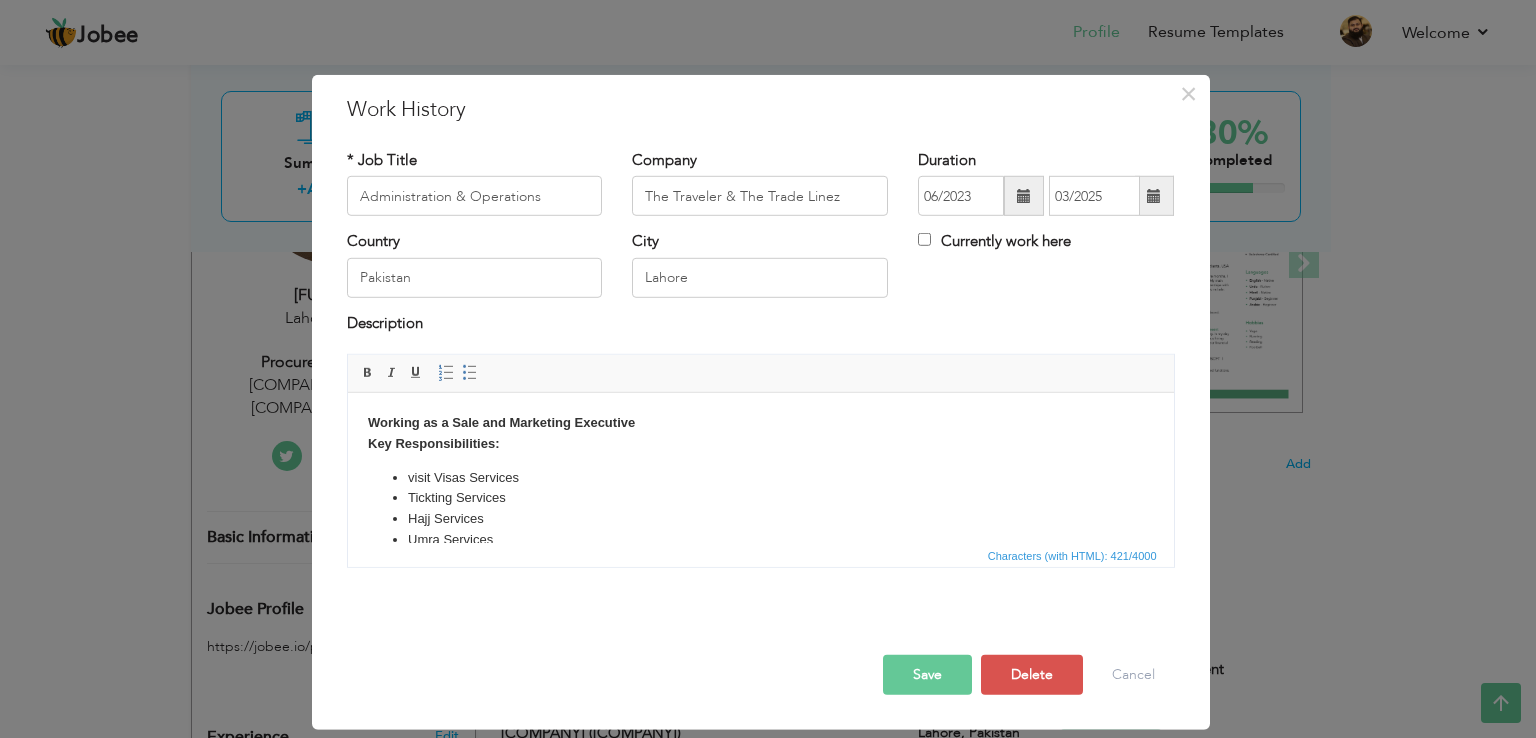 click on "Save" at bounding box center [927, 675] 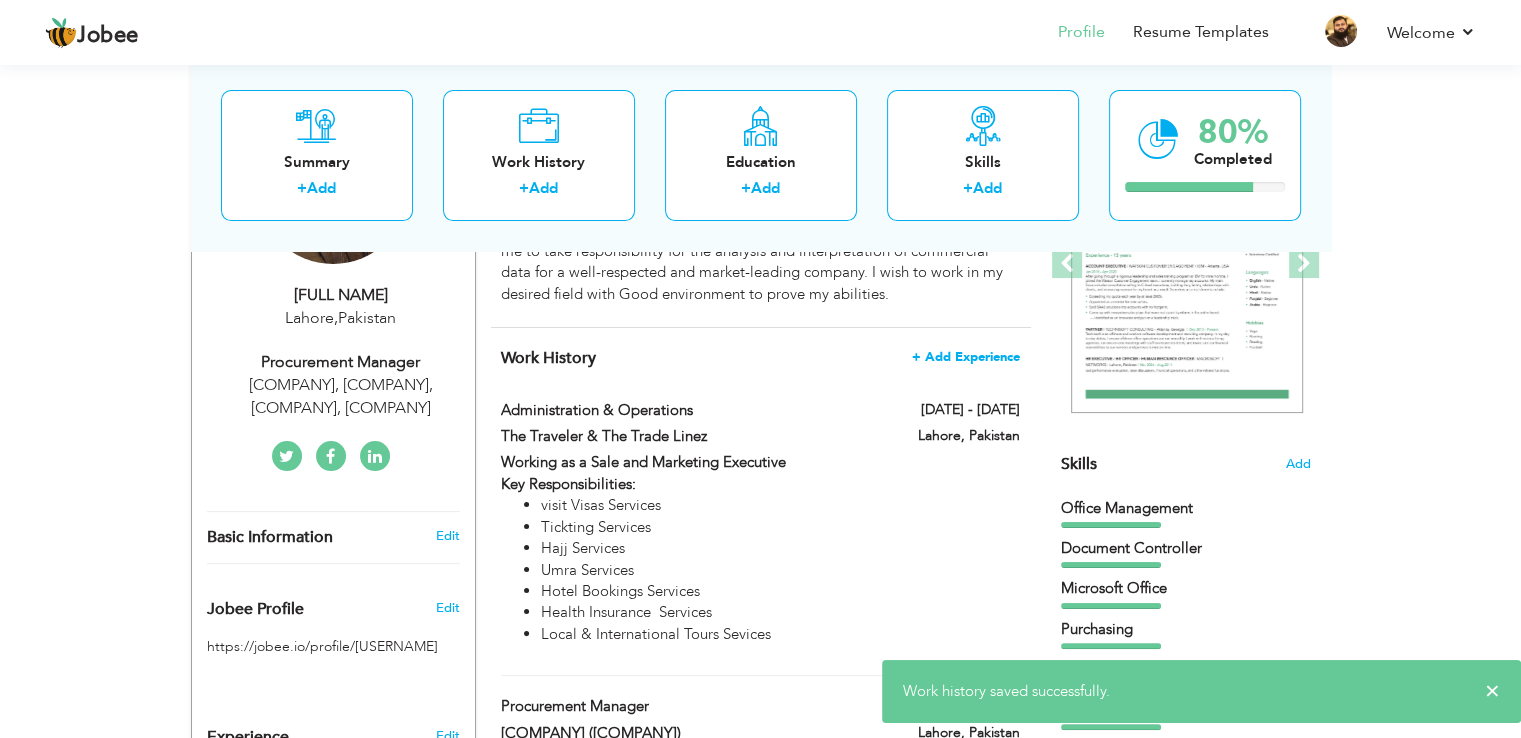 click on "+ Add Experience" at bounding box center [966, 357] 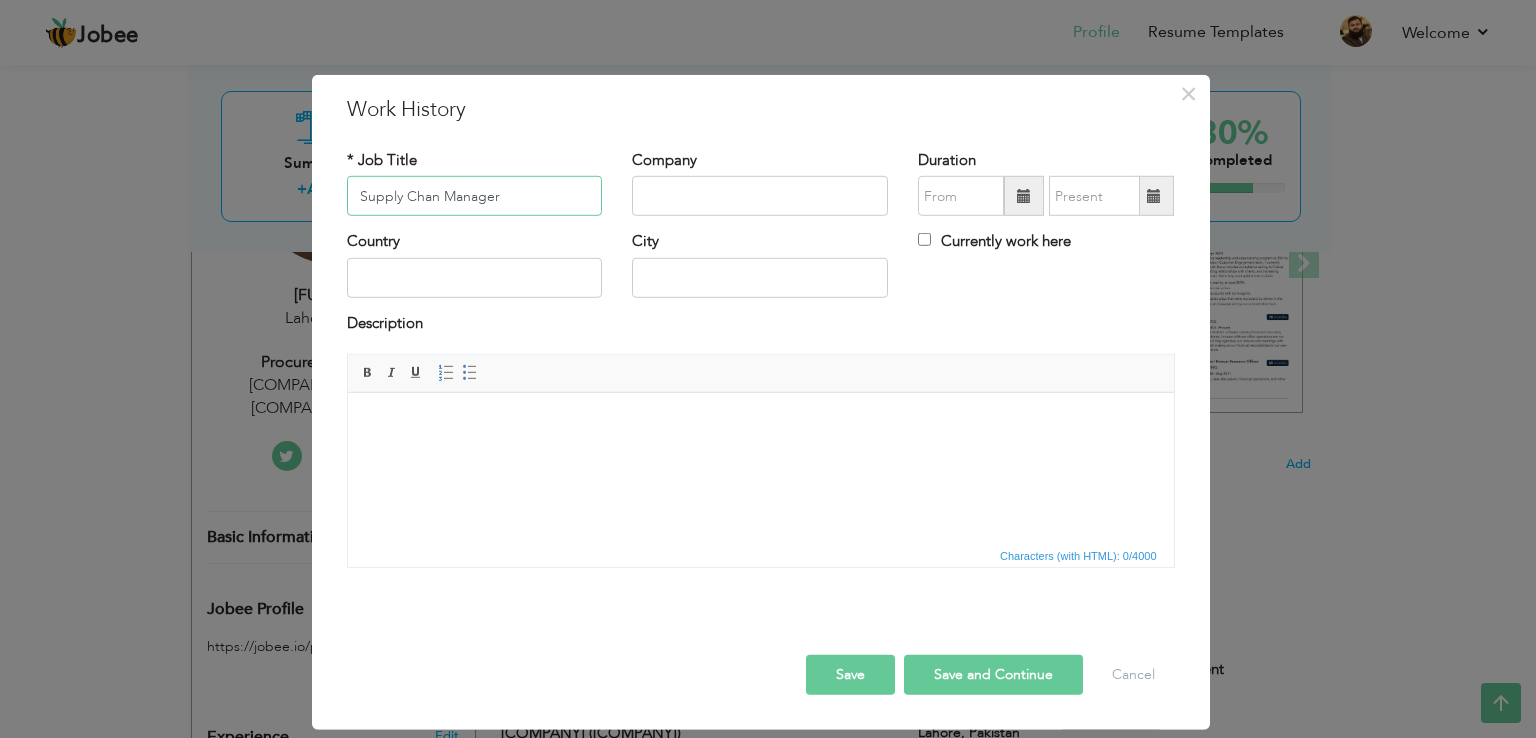 type on "Supply Chan Manager" 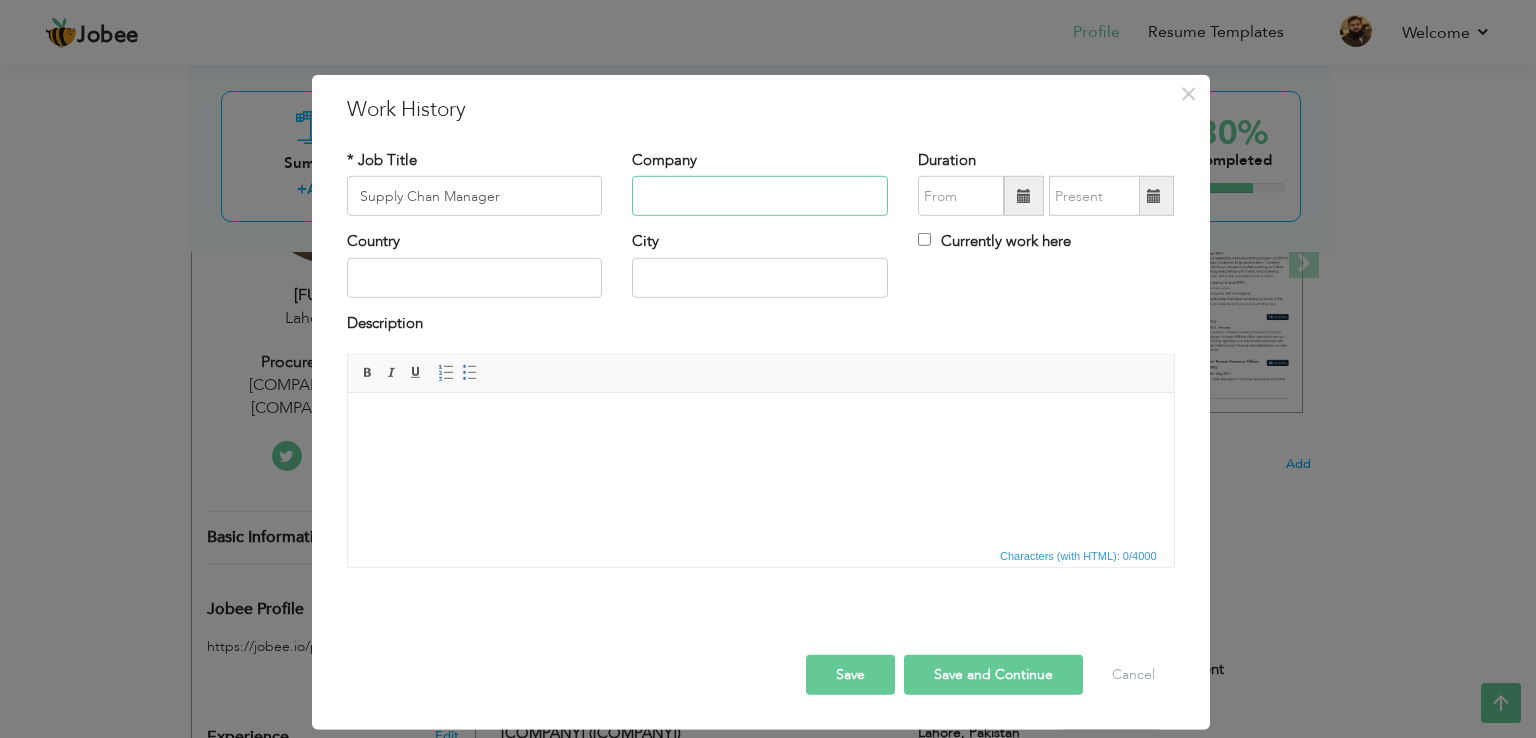 click at bounding box center [760, 196] 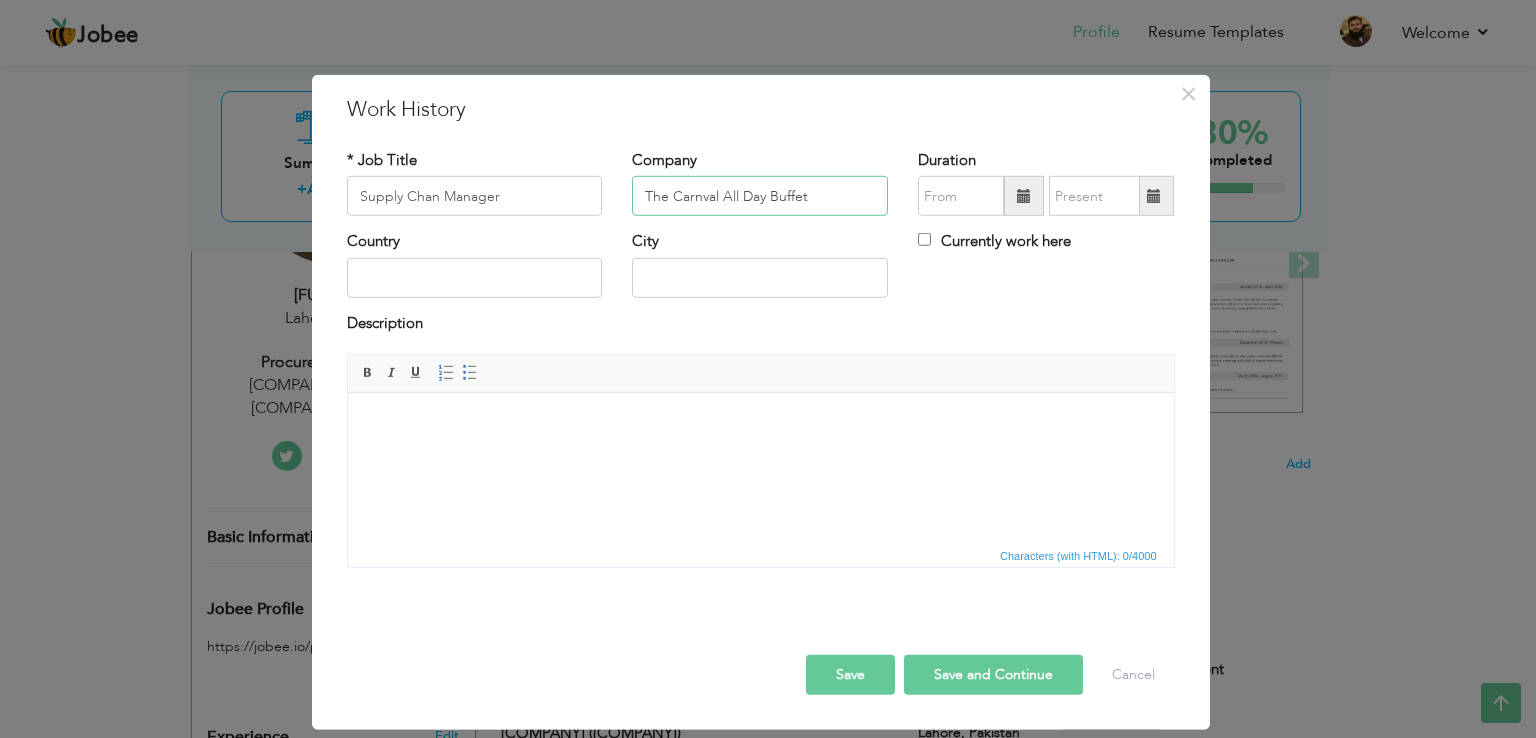 click on "The Carnval All Day Buffet" at bounding box center (760, 196) 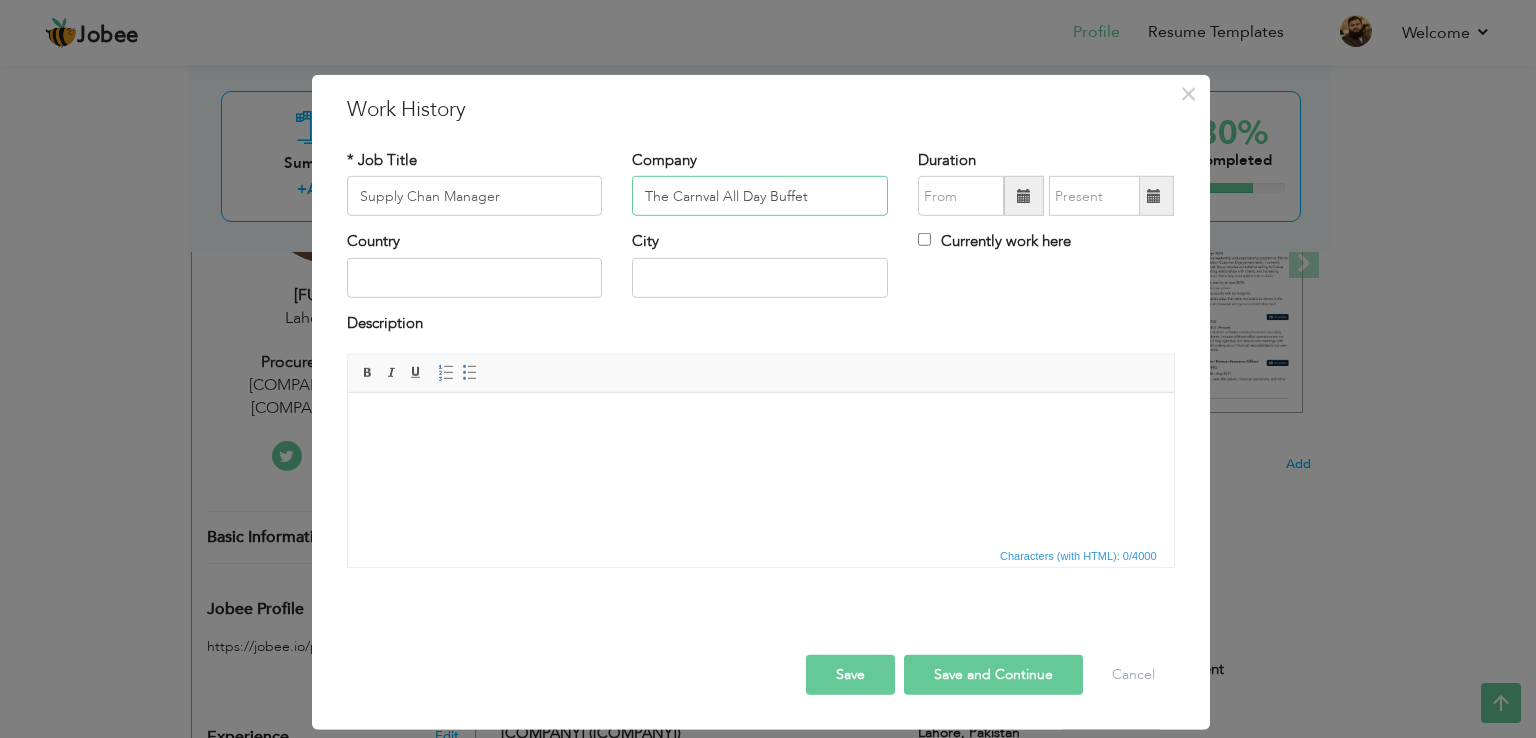 click on "The Carnval All Day Buffet" at bounding box center [760, 196] 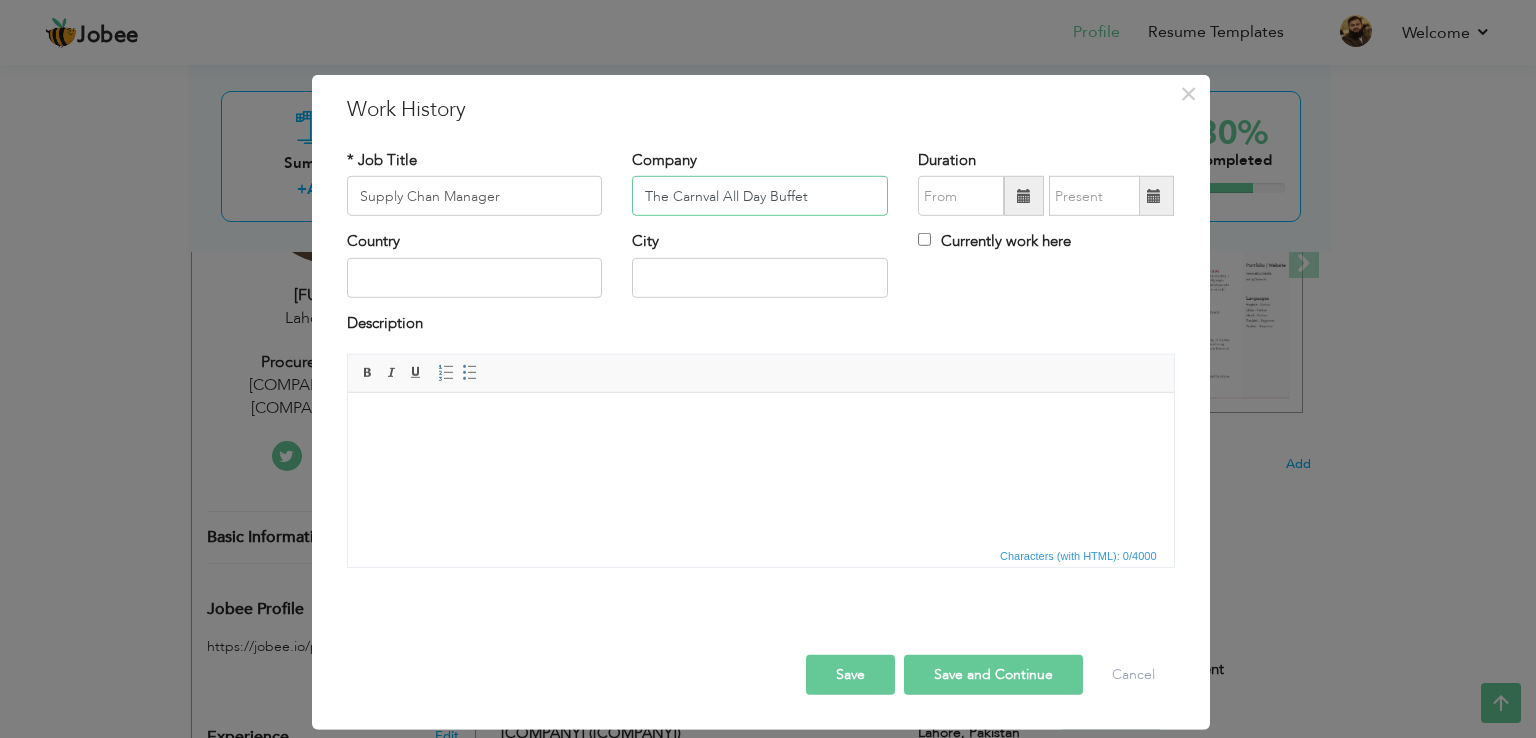 click on "The Carnval All Day Buffet" at bounding box center [760, 196] 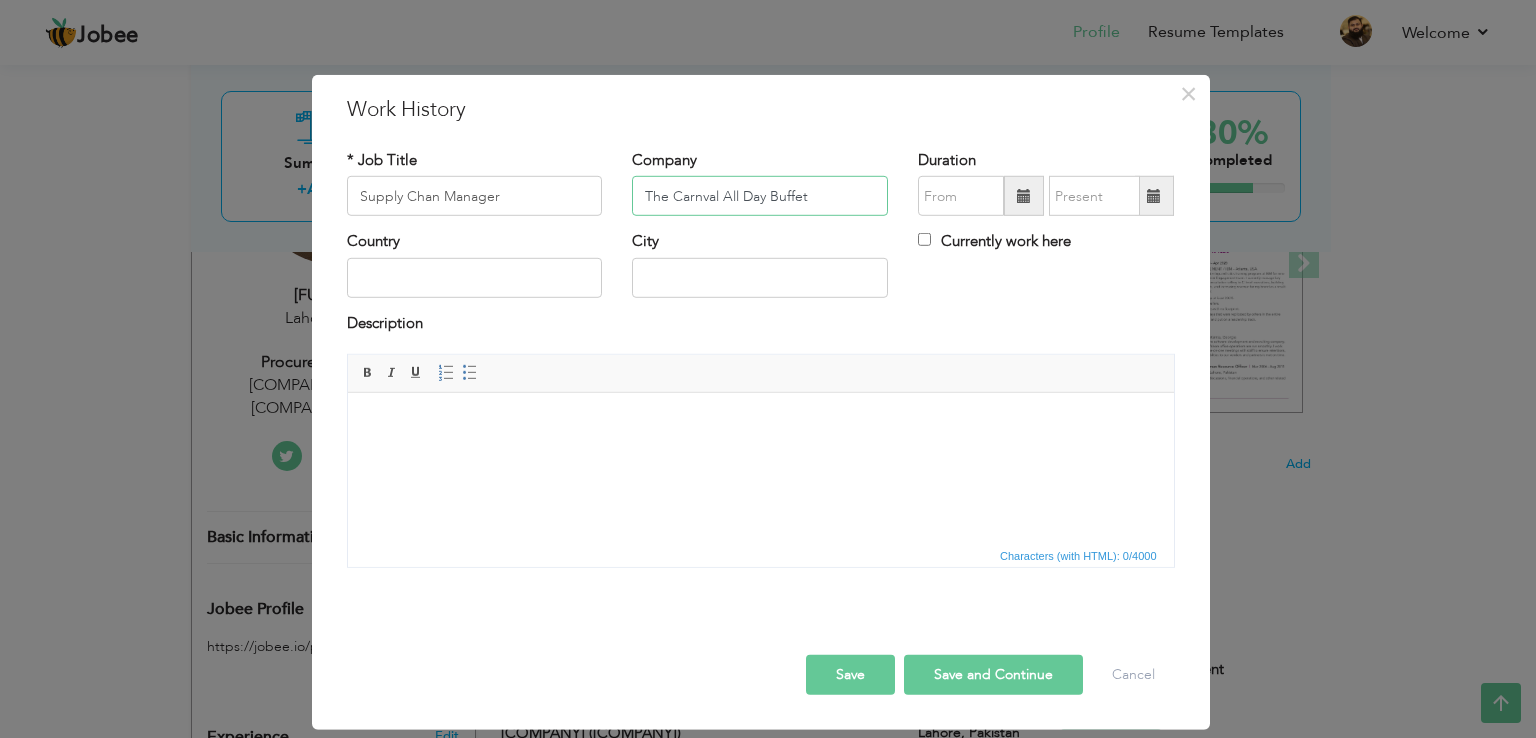 click on "The Carnval All Day Buffet" at bounding box center (760, 196) 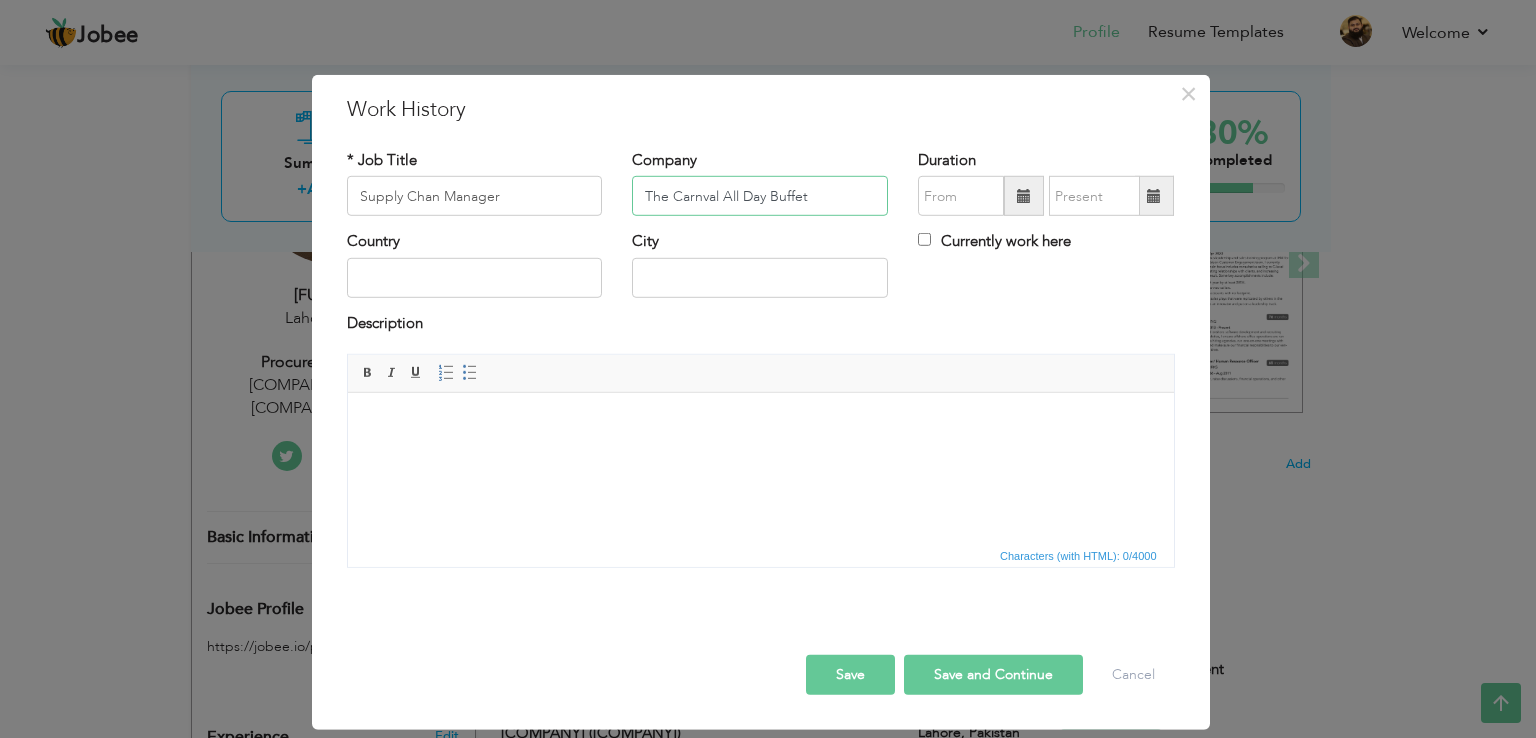 type on "The Carnval All Day Buffet" 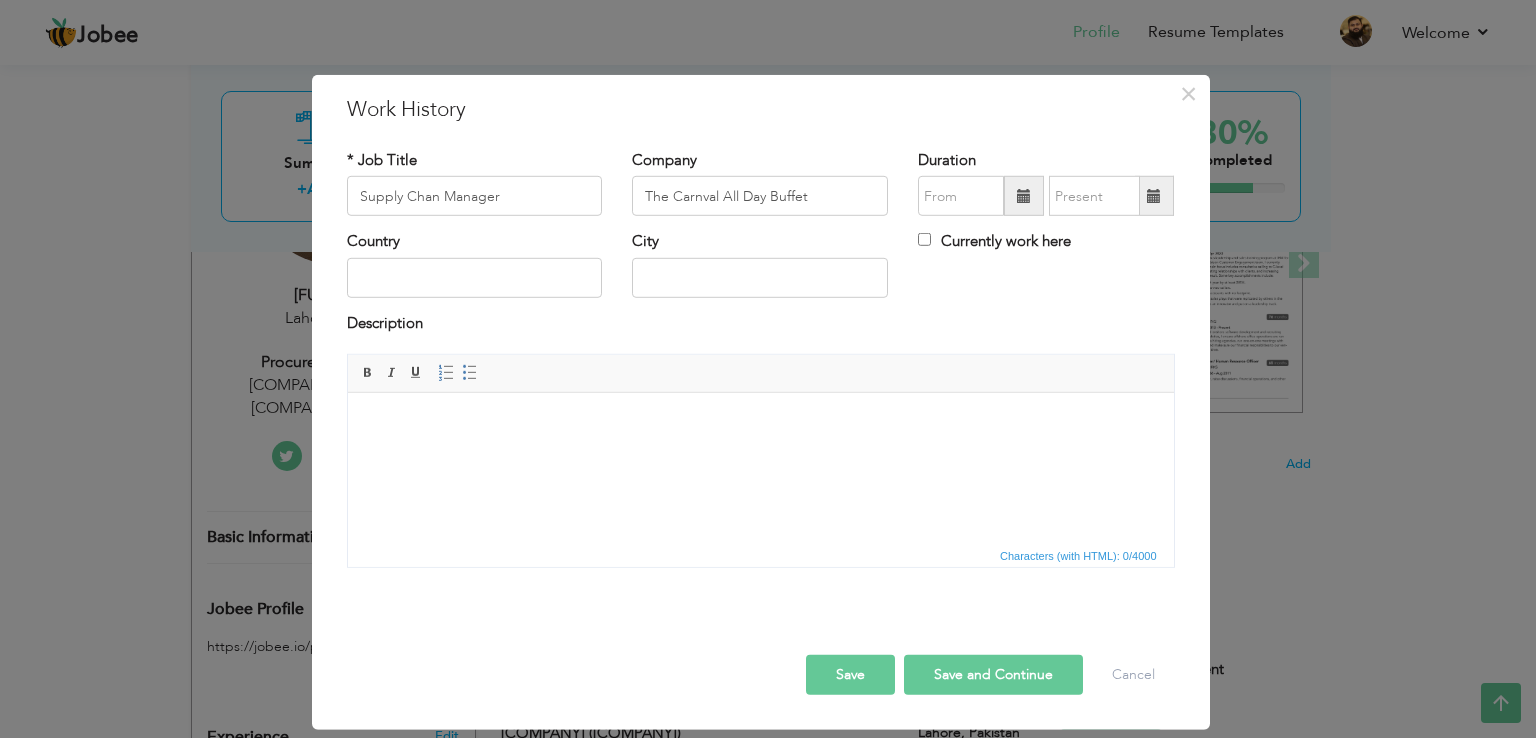 click at bounding box center (1024, 196) 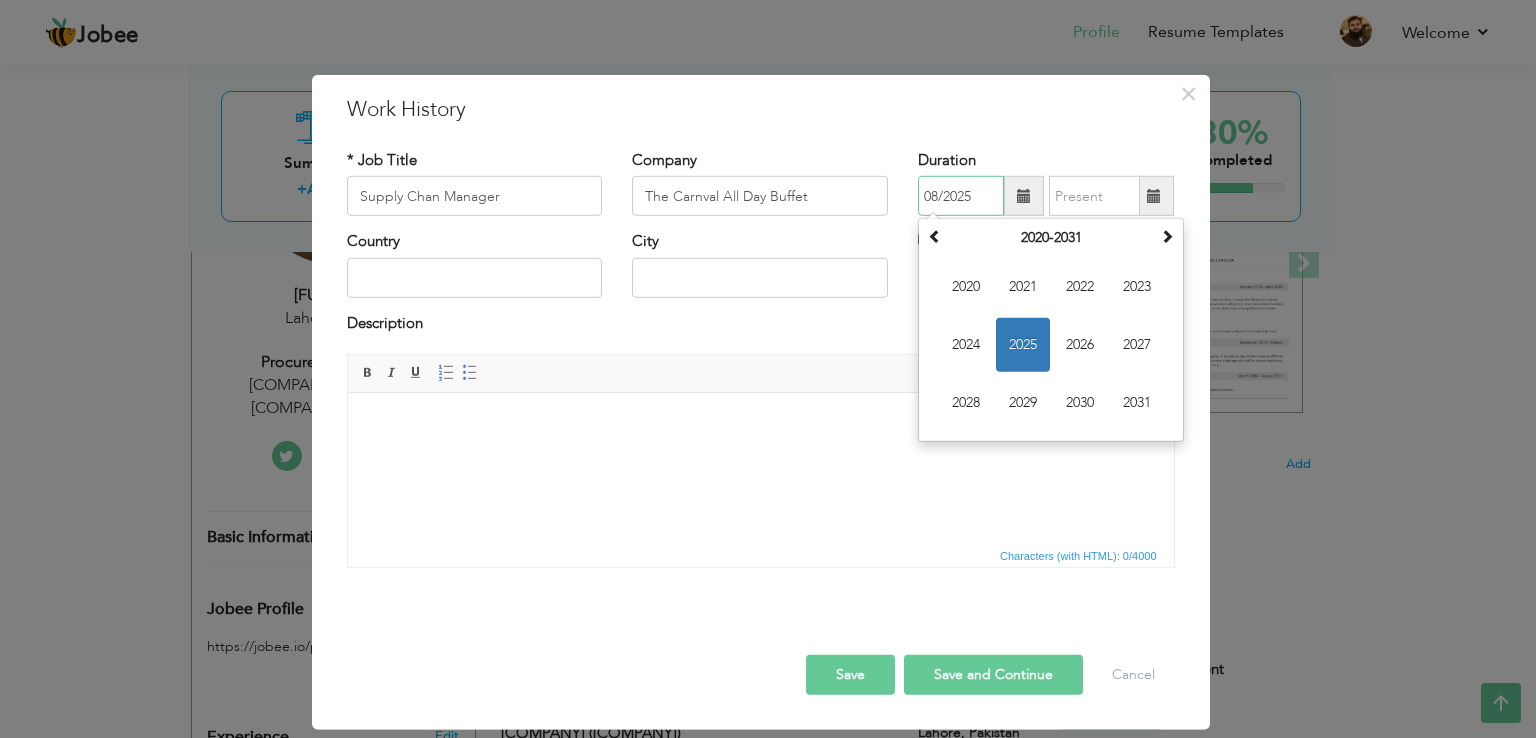 click on "2025" at bounding box center [1023, 345] 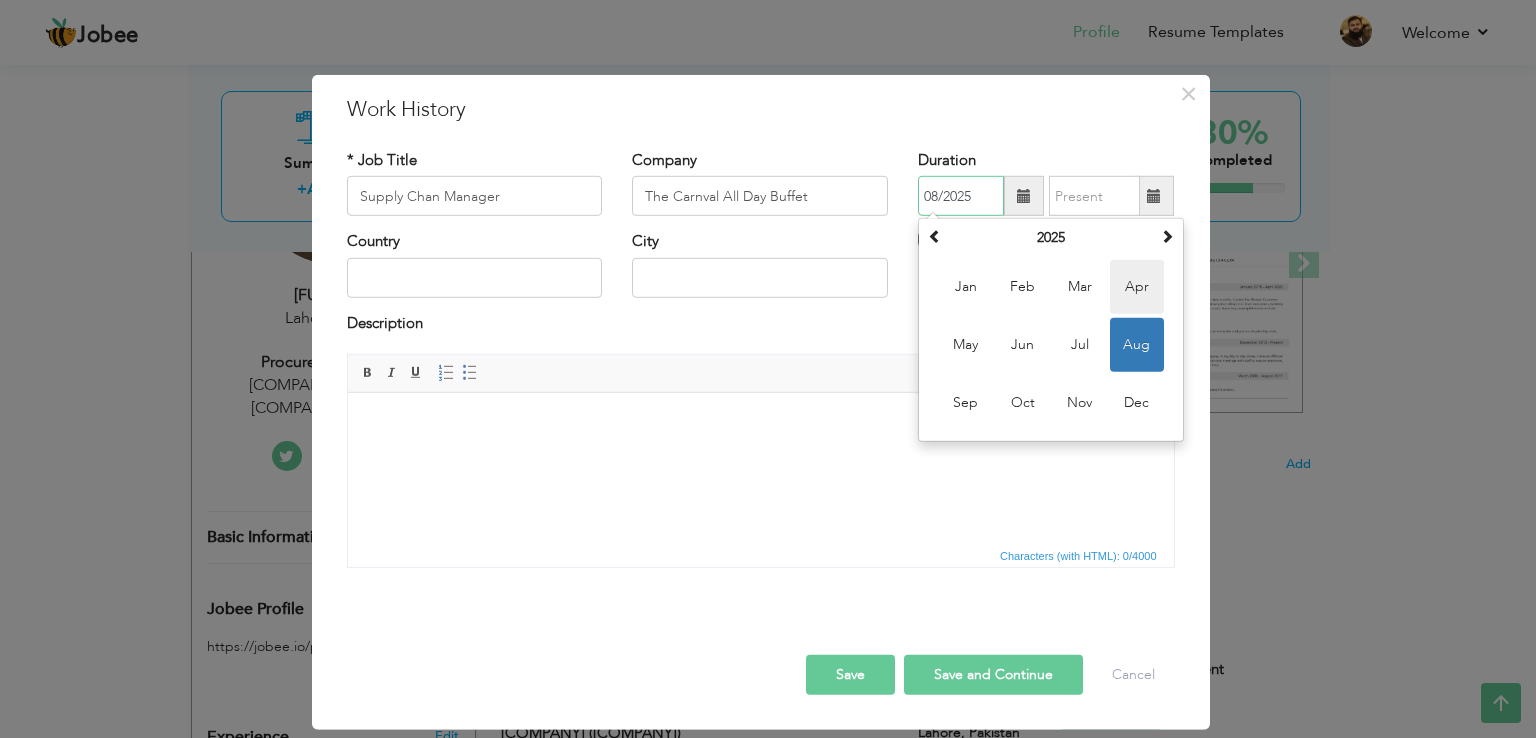 click on "Apr" at bounding box center (1137, 287) 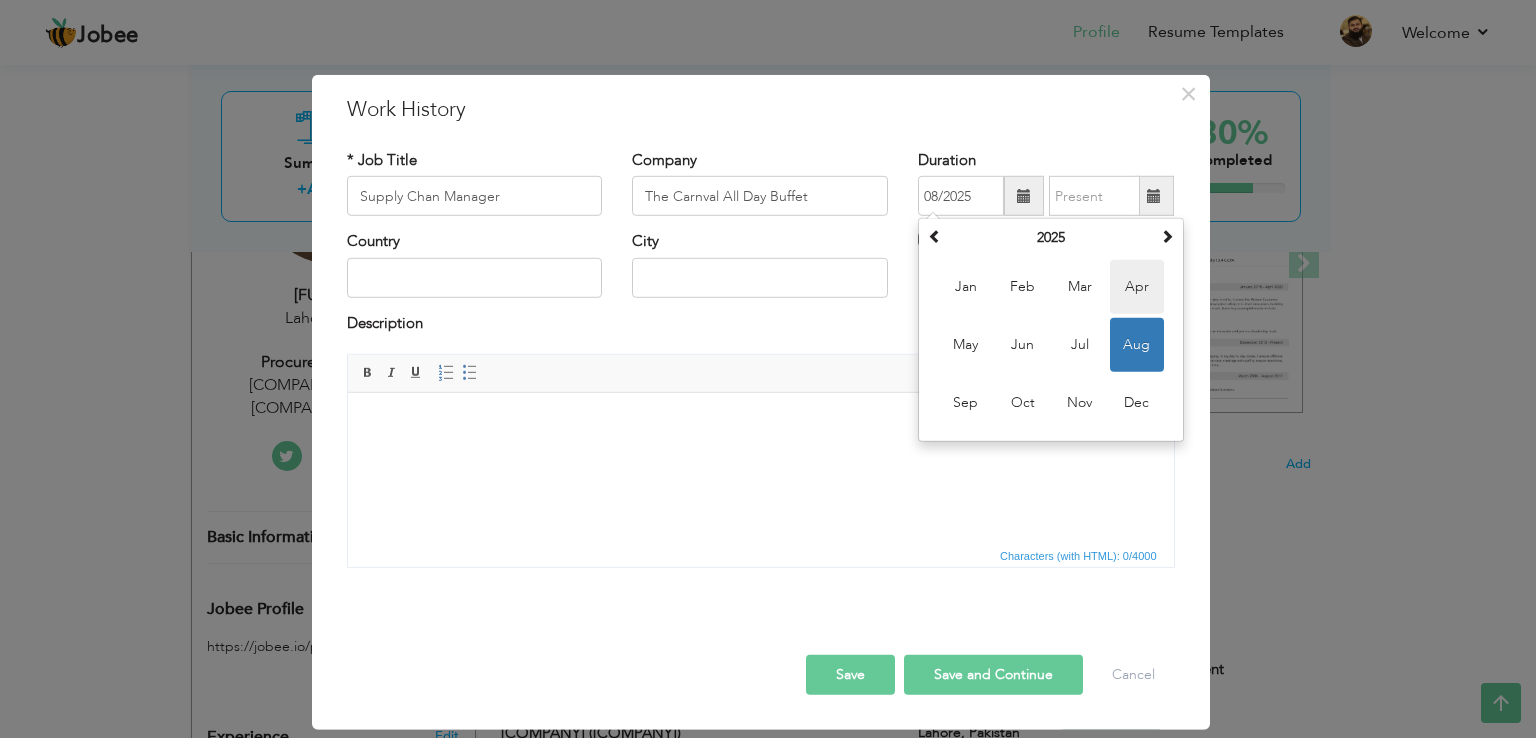 type on "04/2025" 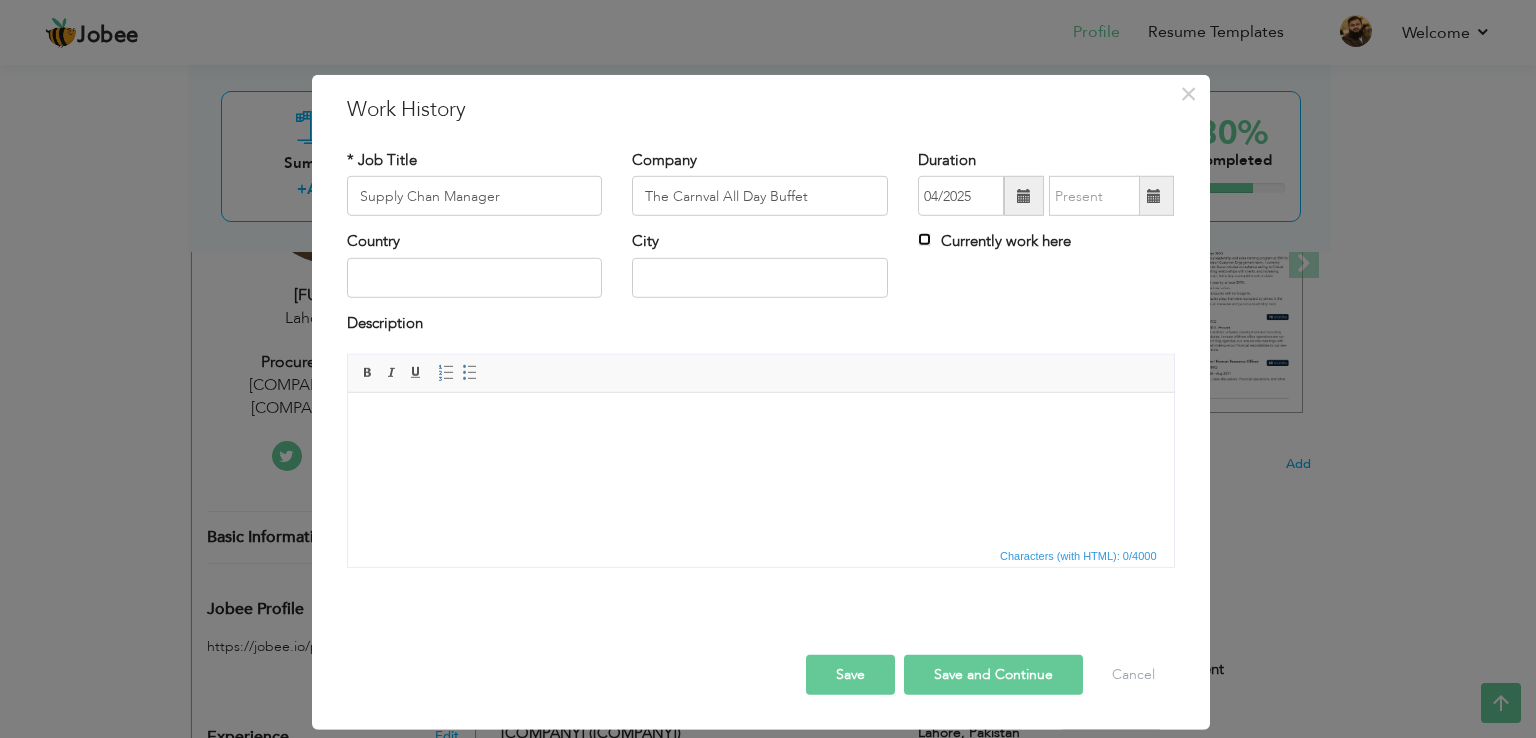 click on "Currently work here" at bounding box center (924, 239) 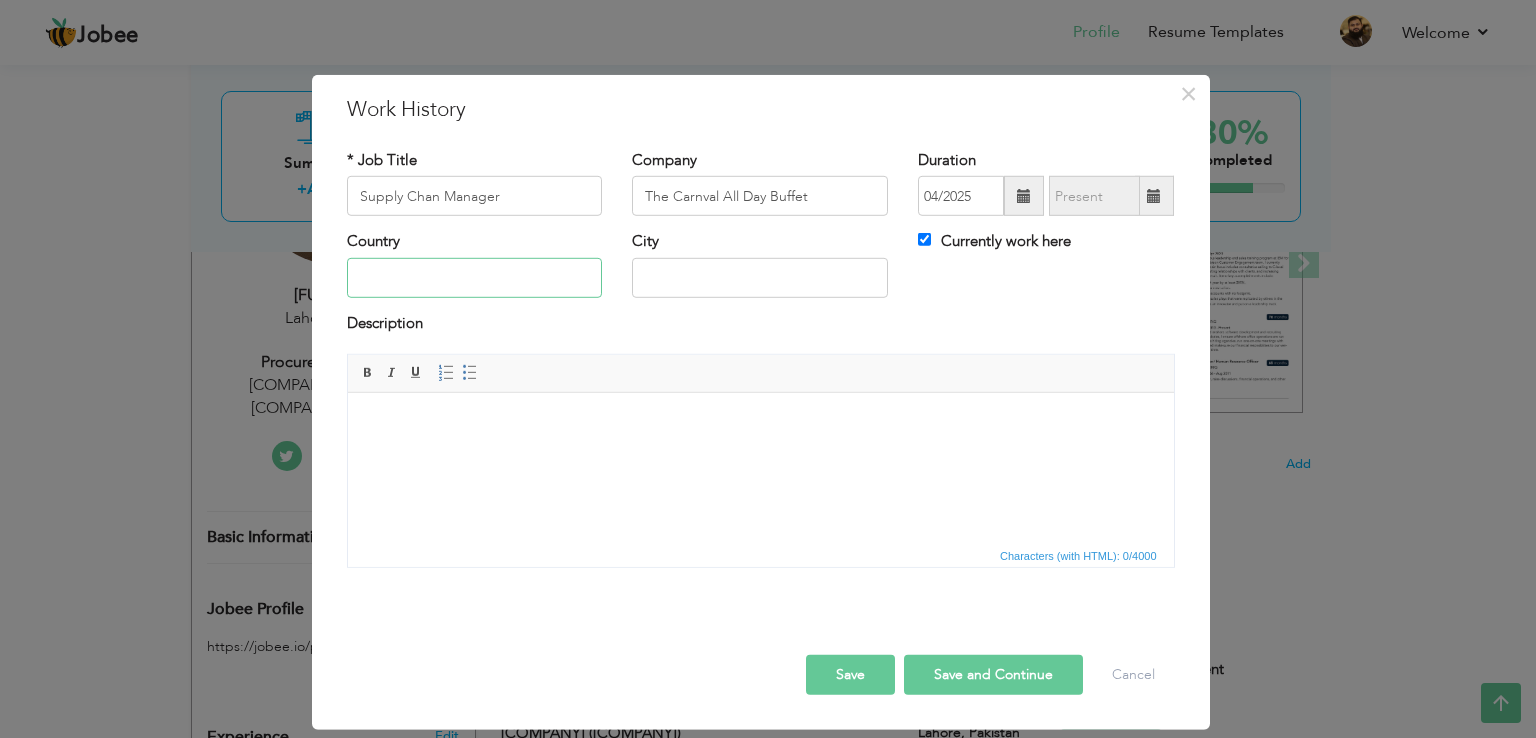 click at bounding box center [475, 278] 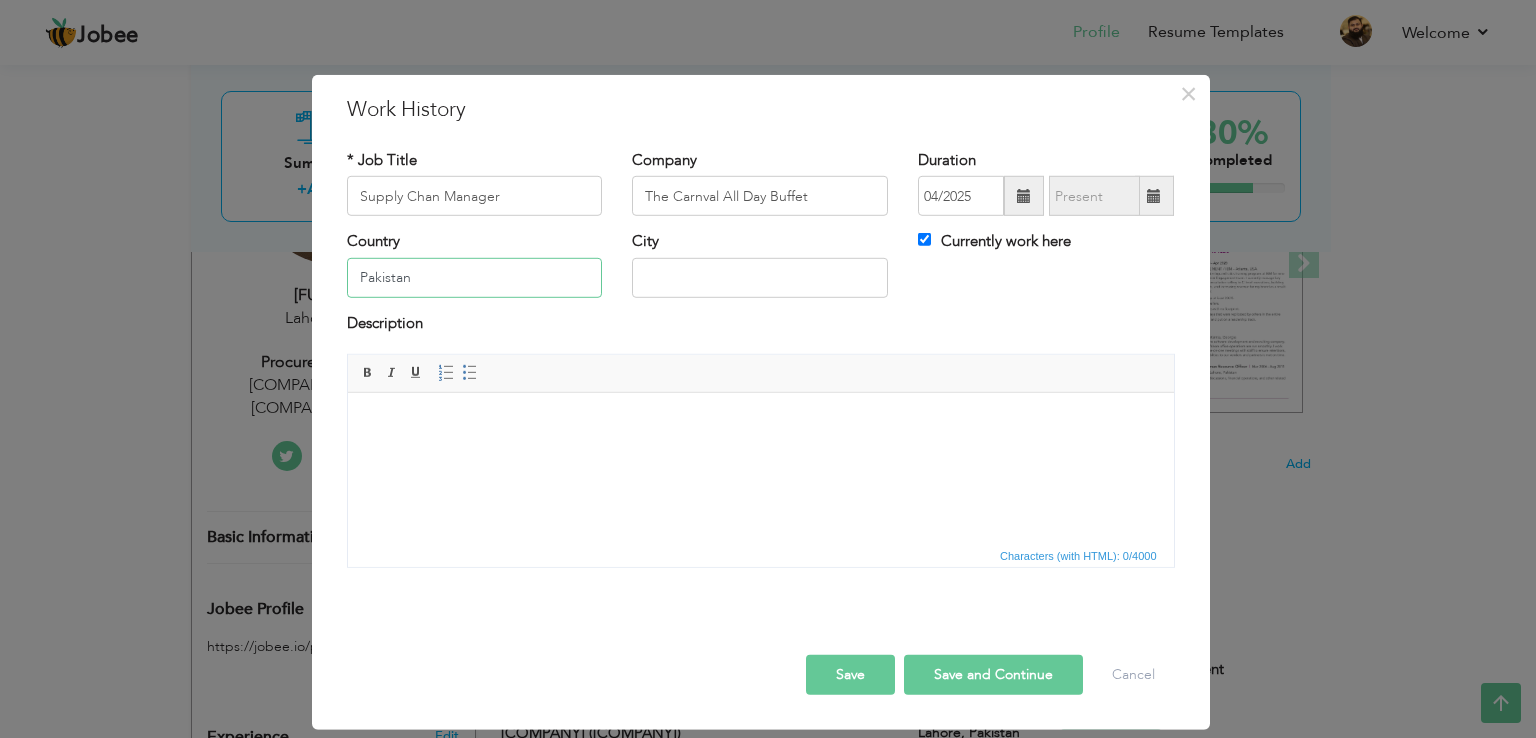 type on "Pakistan" 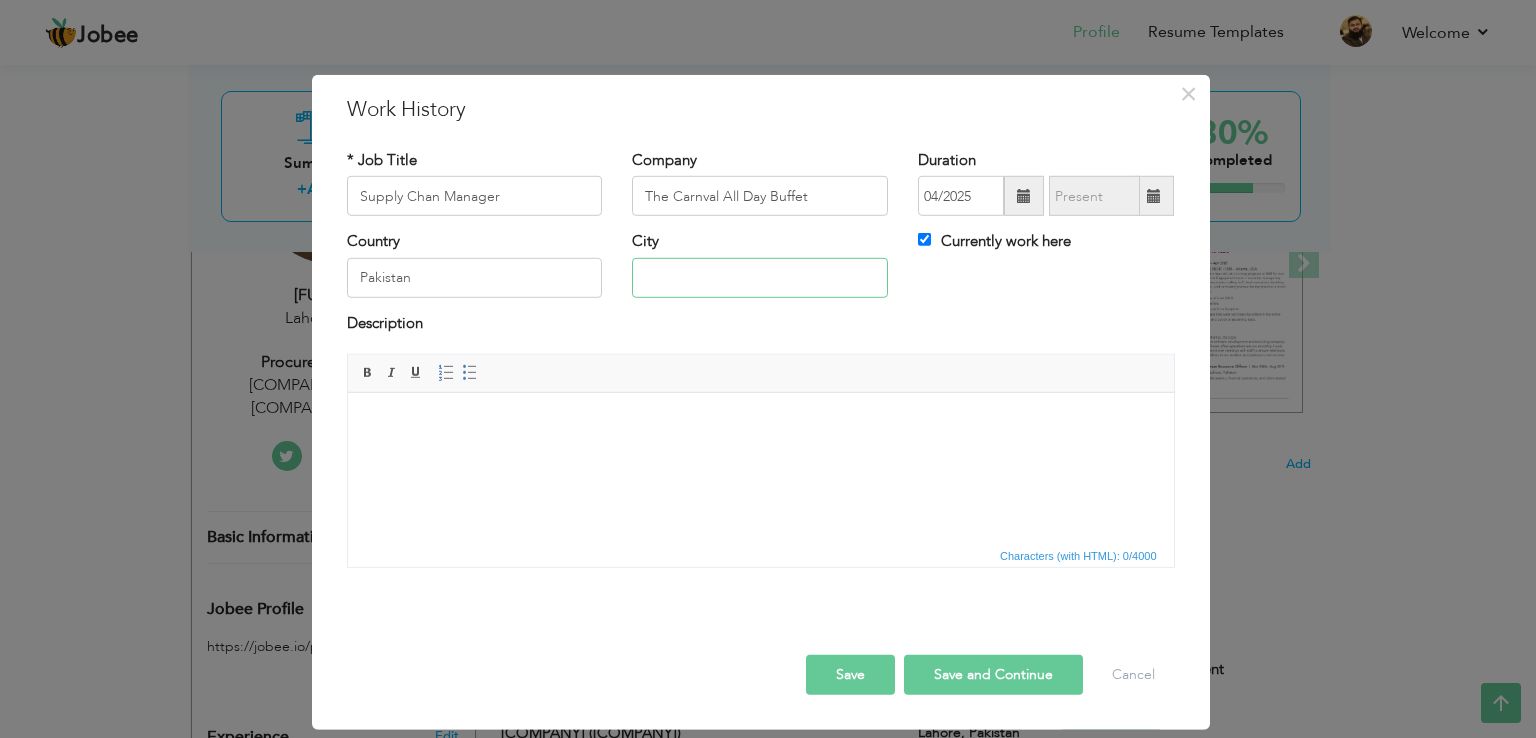 click at bounding box center (760, 278) 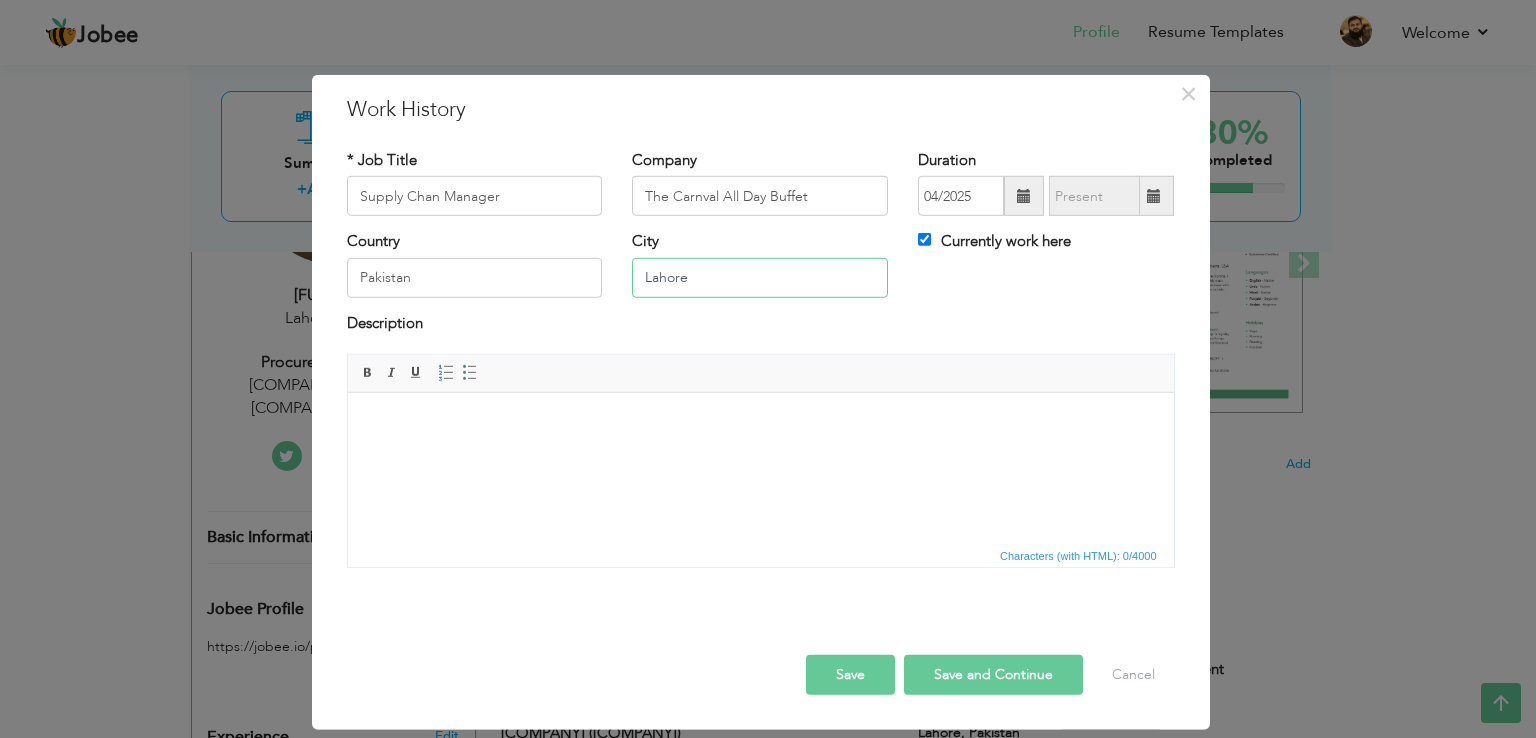 type on "Lahore" 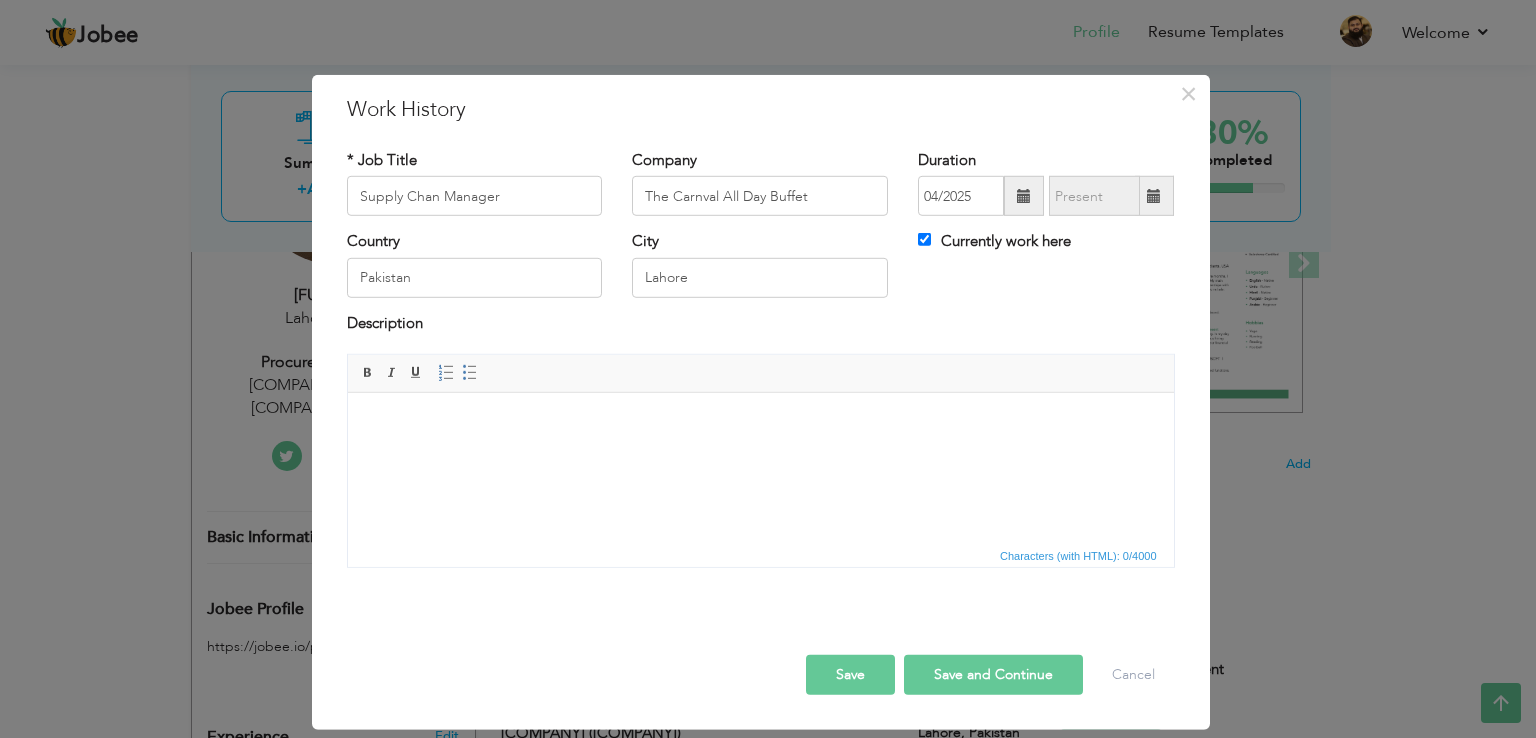 click at bounding box center (760, 423) 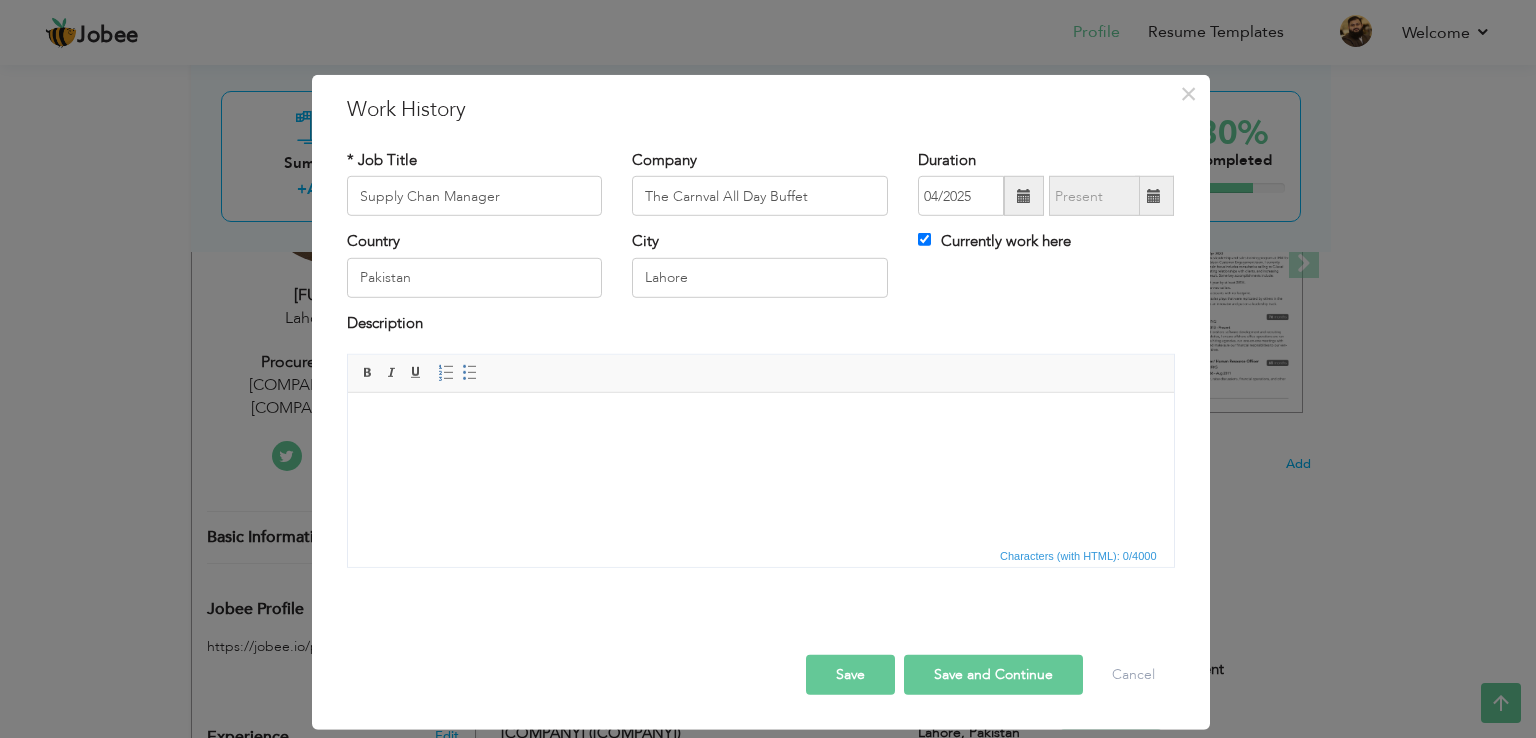 type 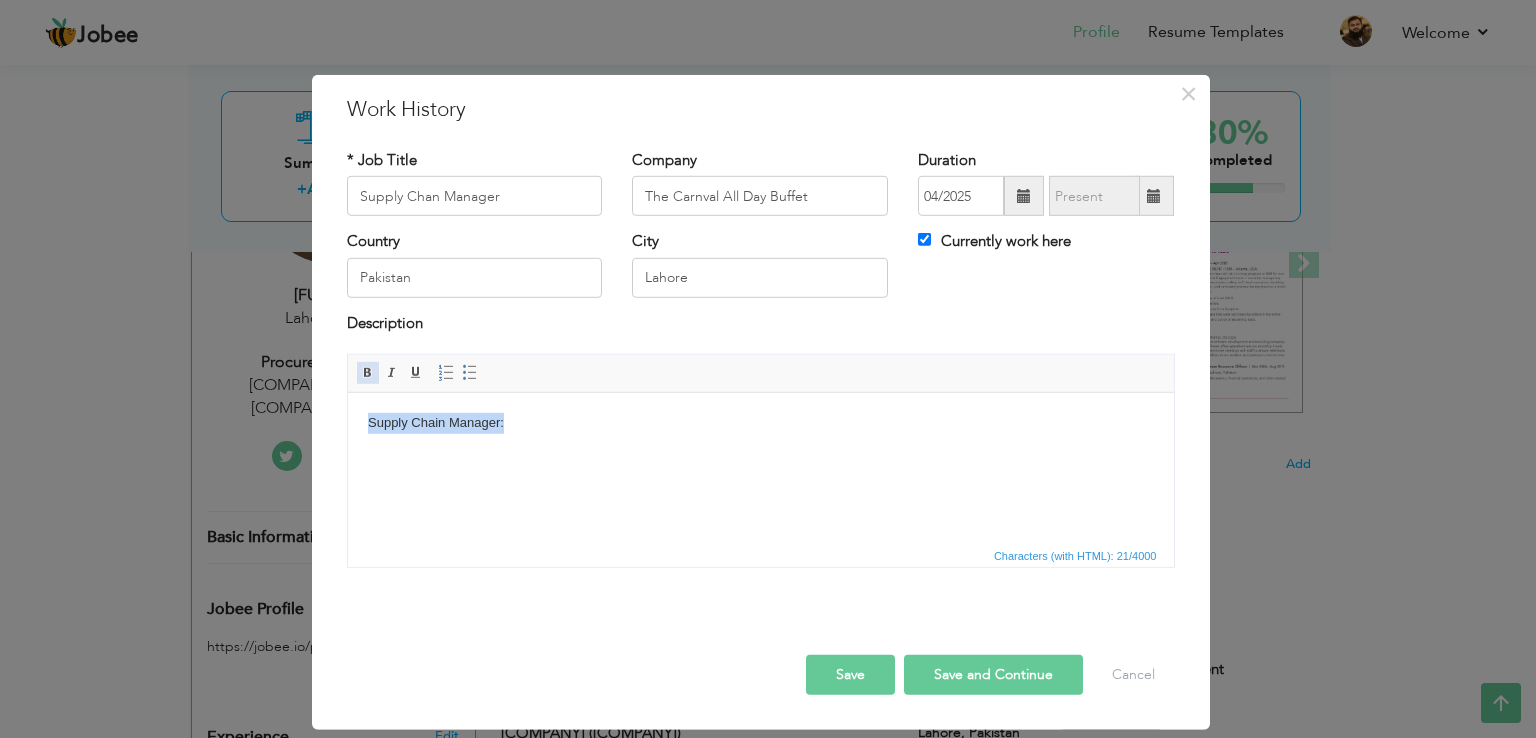 click at bounding box center (368, 373) 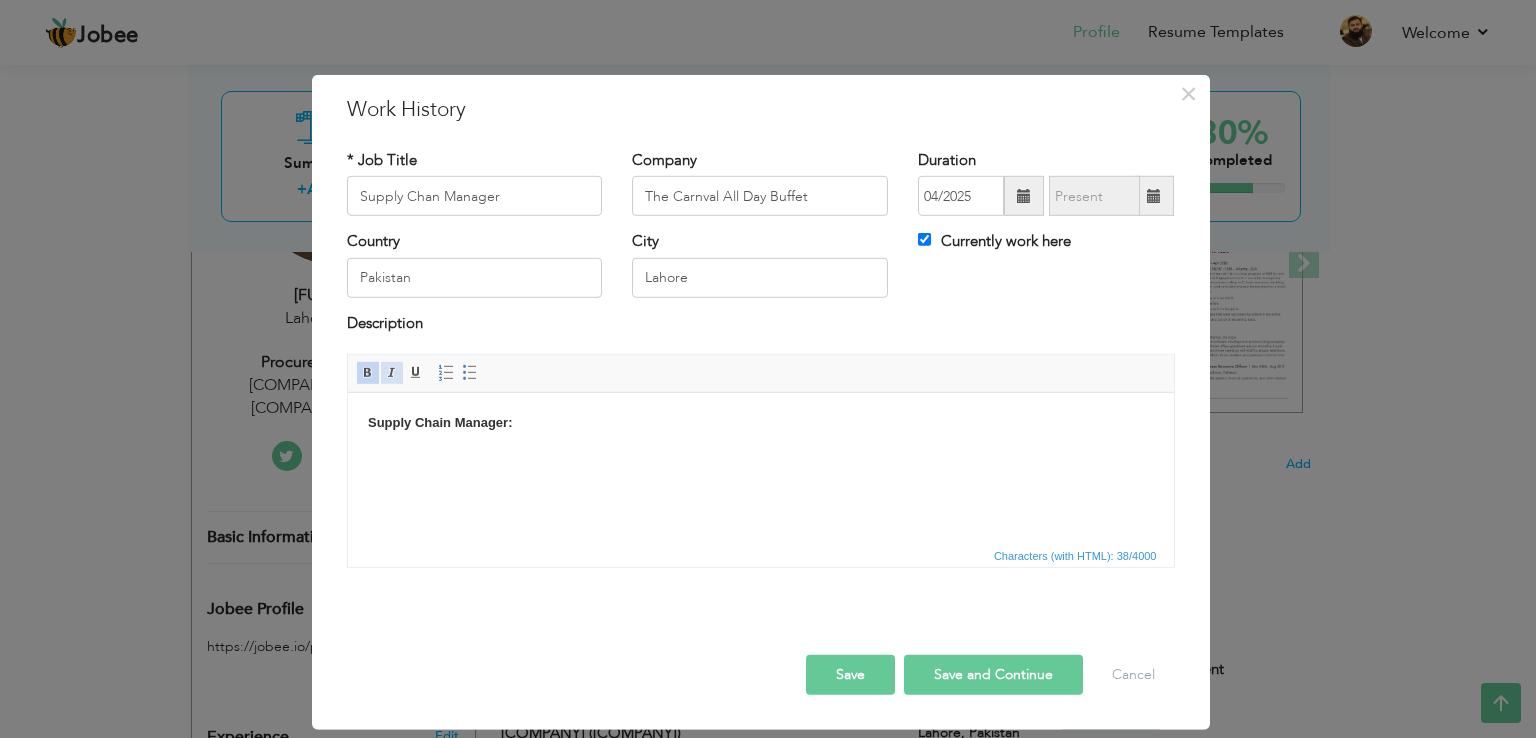 click on "Italic" at bounding box center [392, 373] 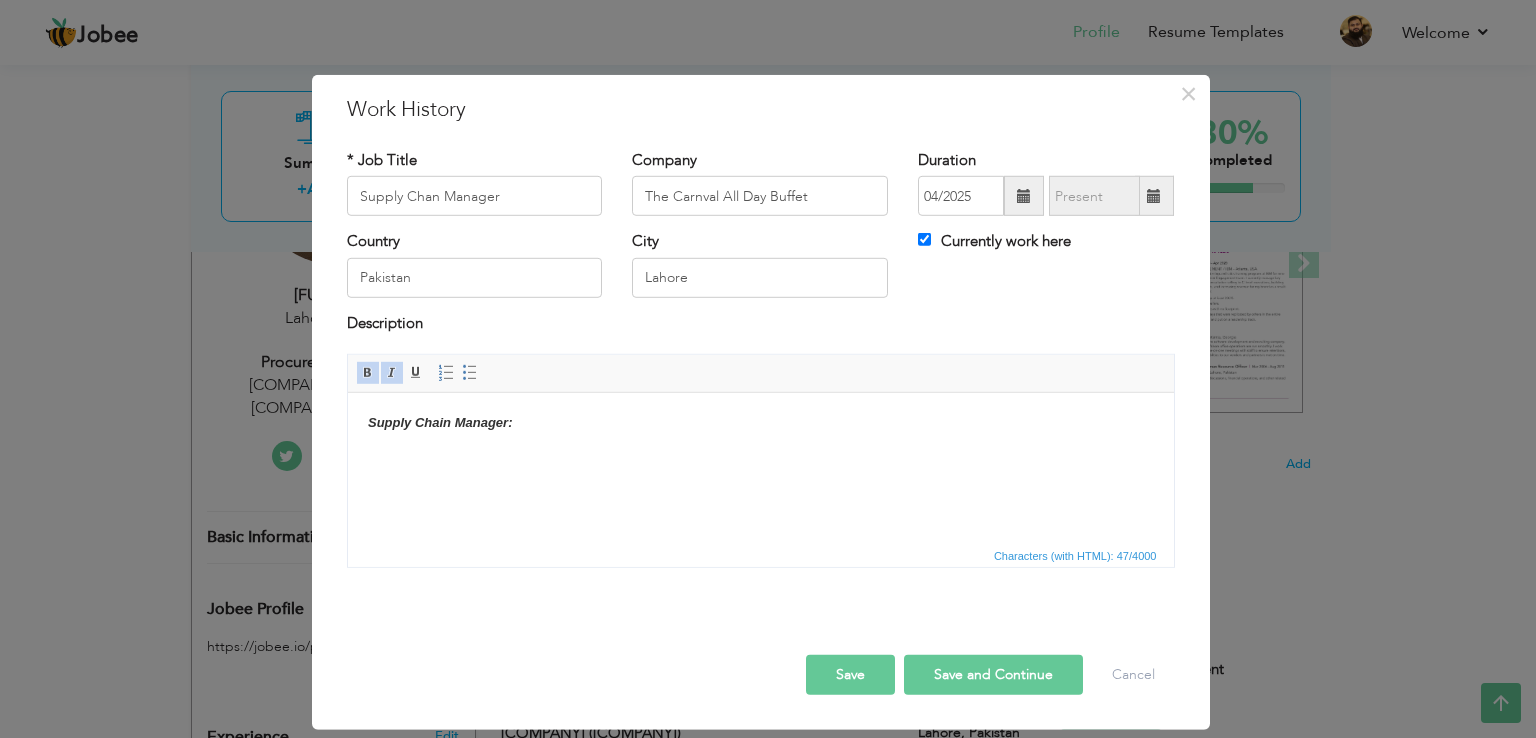 click on "Supply Chain Manager:" at bounding box center (760, 423) 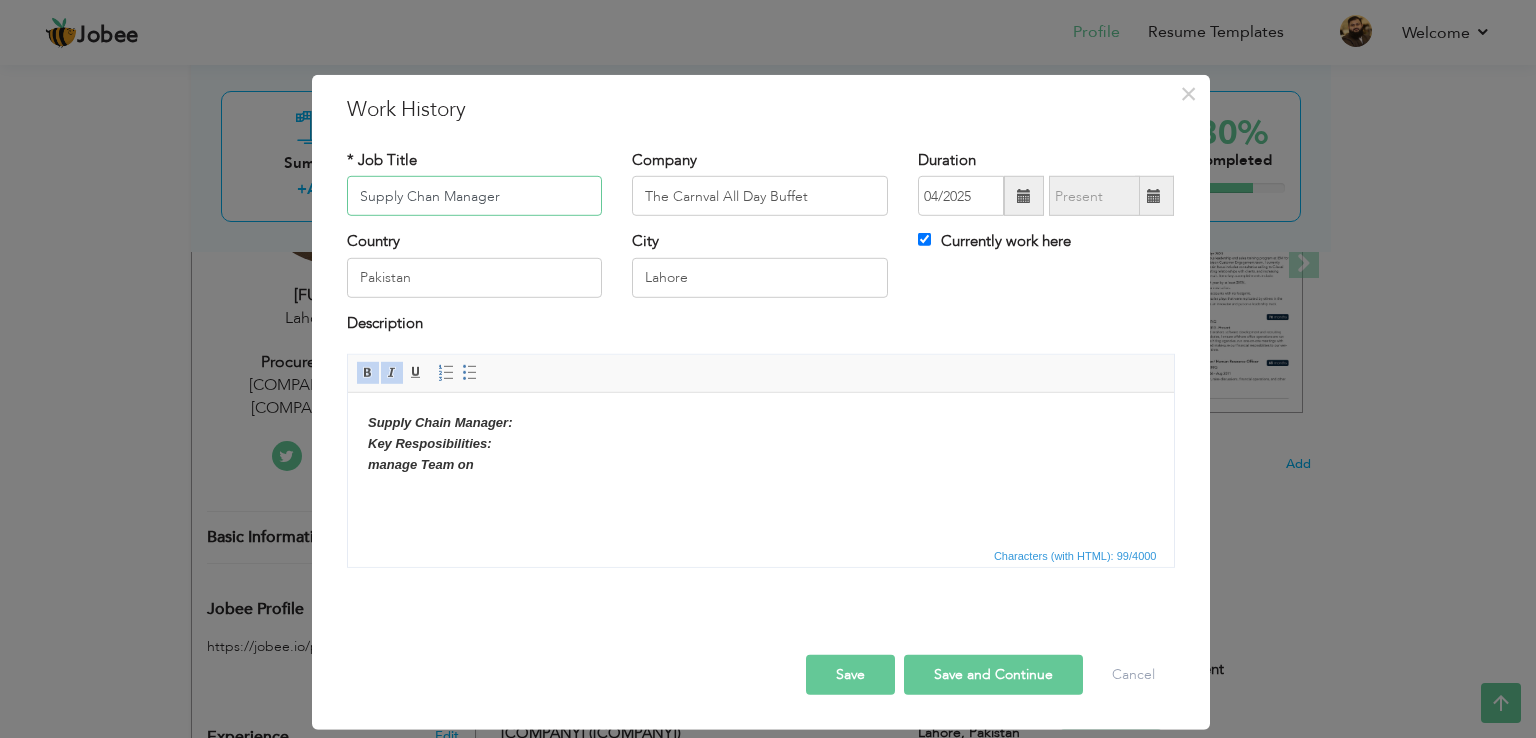 click on "Supply Chan Manager" at bounding box center (475, 196) 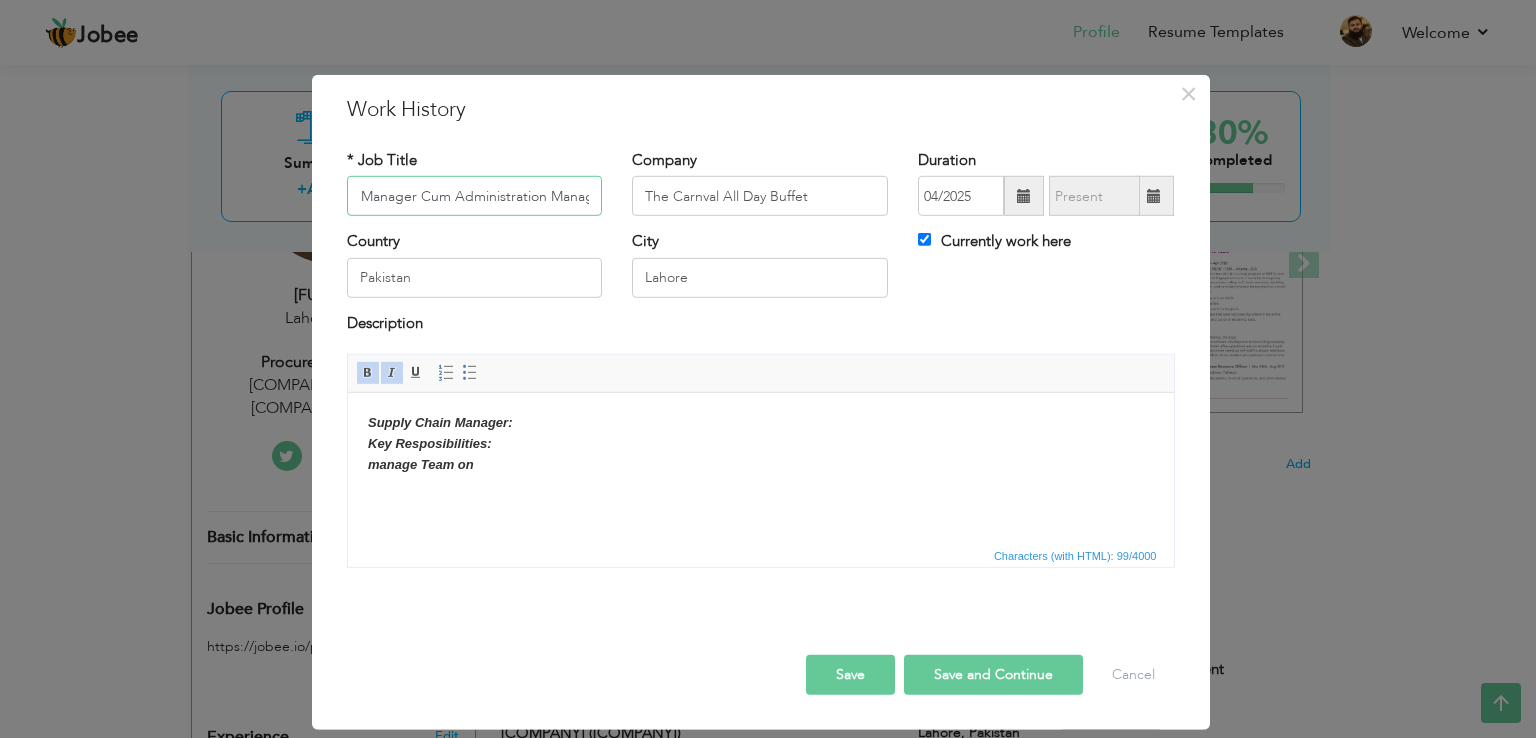 scroll, scrollTop: 0, scrollLeft: 95, axis: horizontal 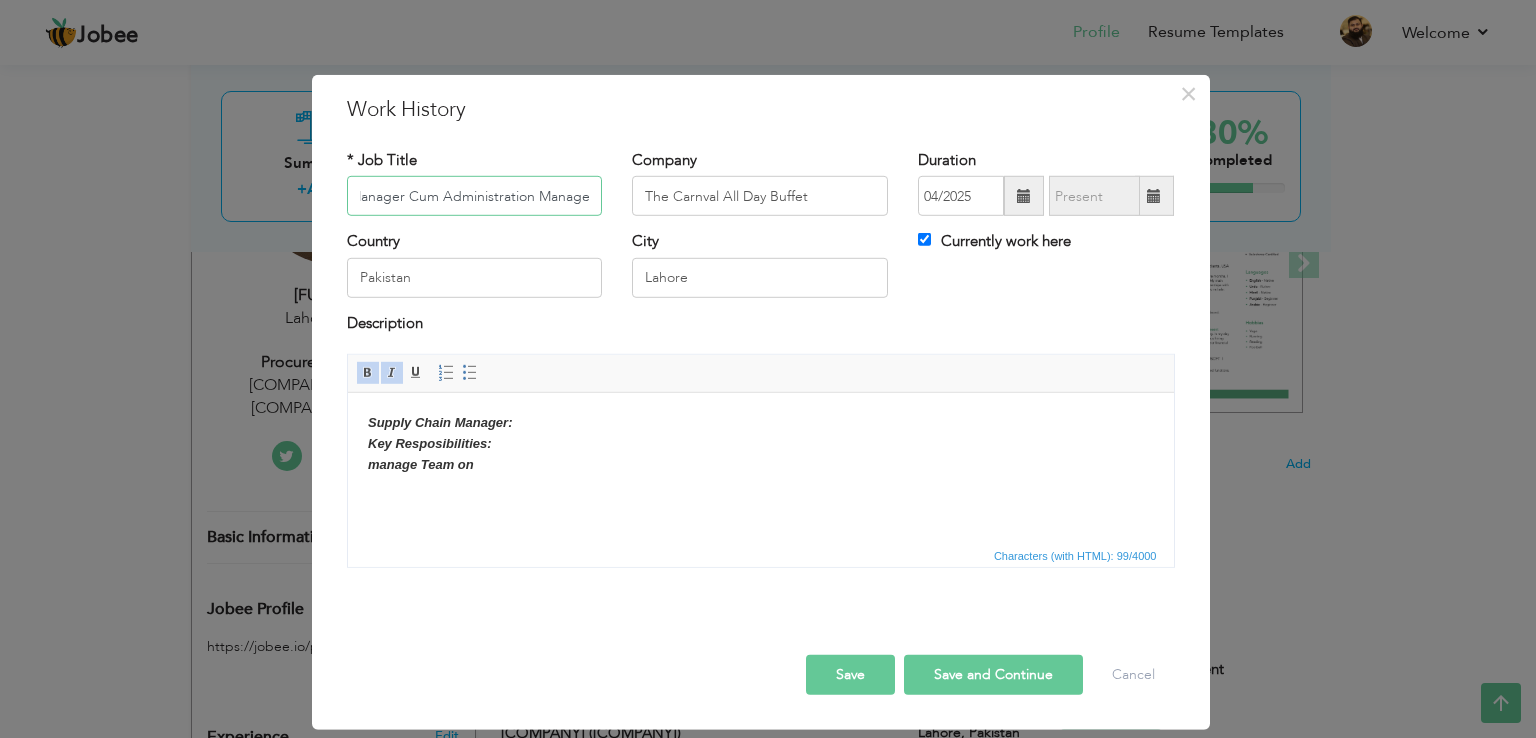 type on "Supply Chan Manager Cum Administration Manager" 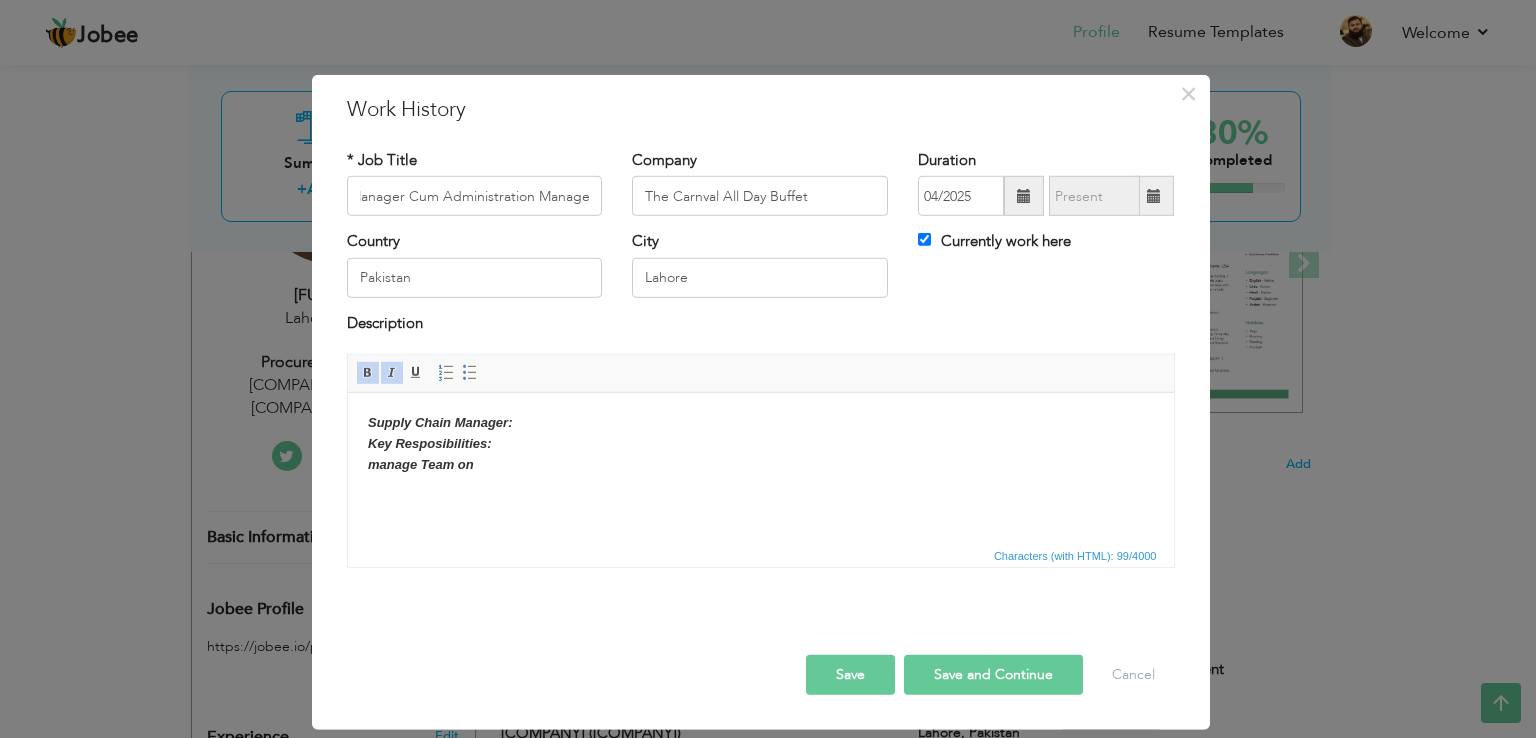 scroll, scrollTop: 0, scrollLeft: 0, axis: both 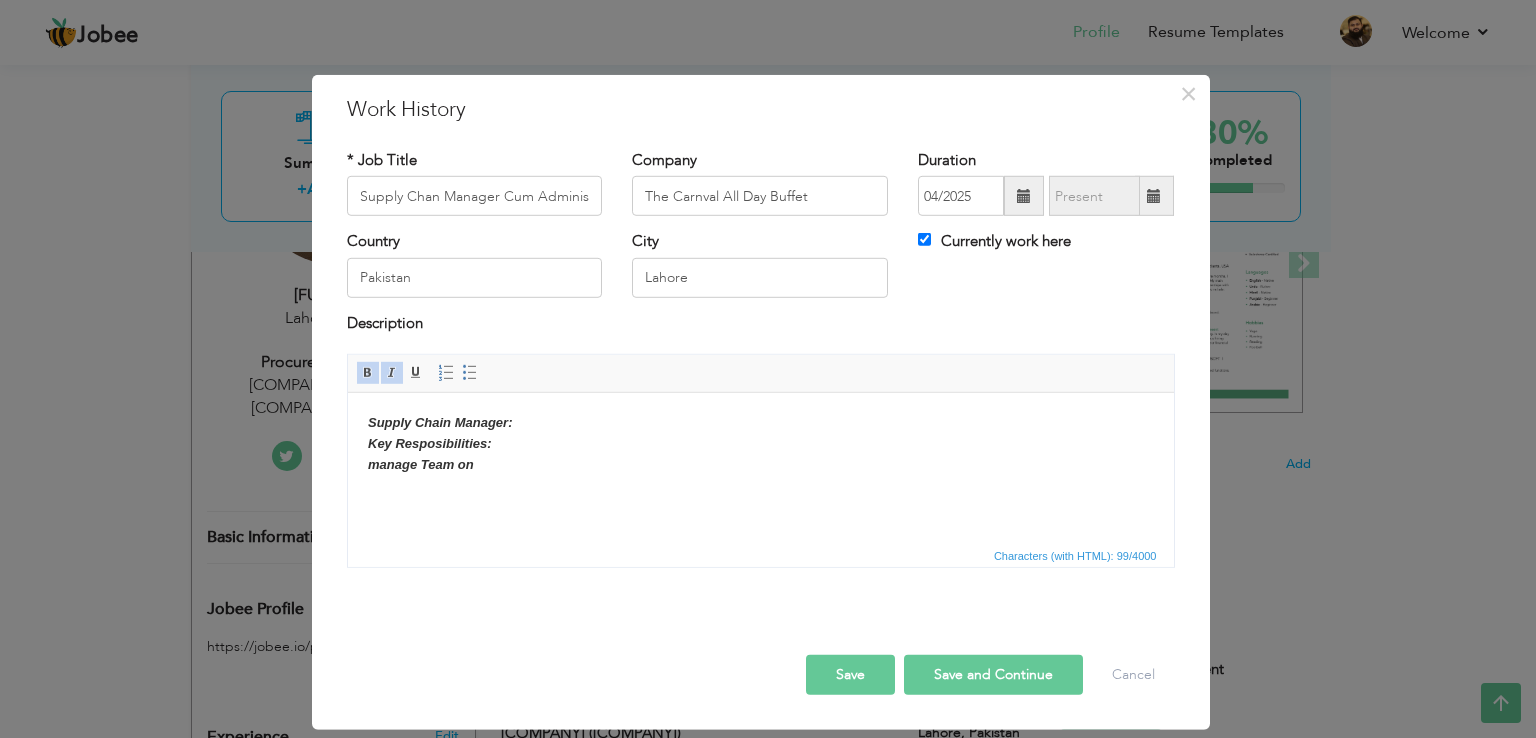 click on "Supply Chain Manager: Key Resposibilities: ​​​​​​​manage Team on" at bounding box center (760, 444) 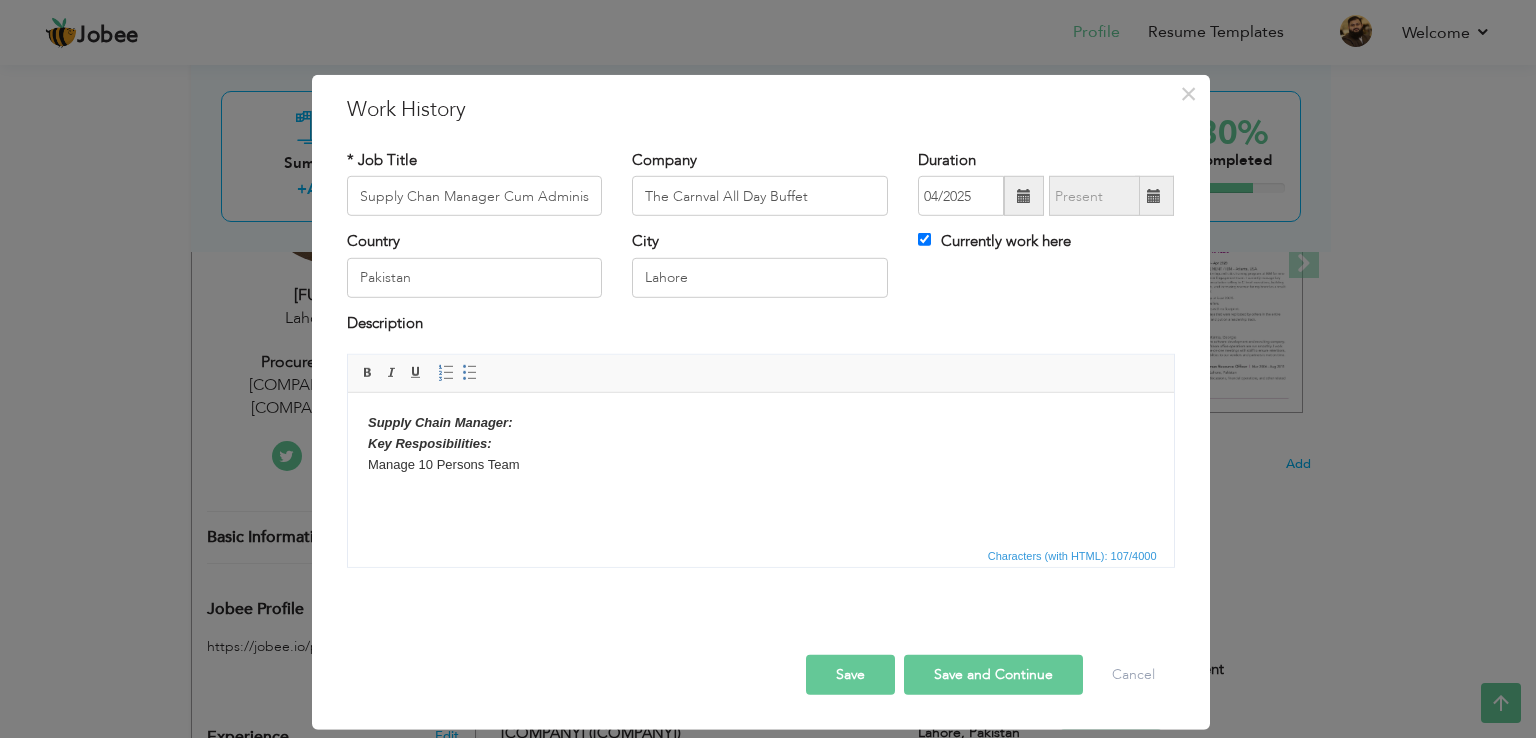 type 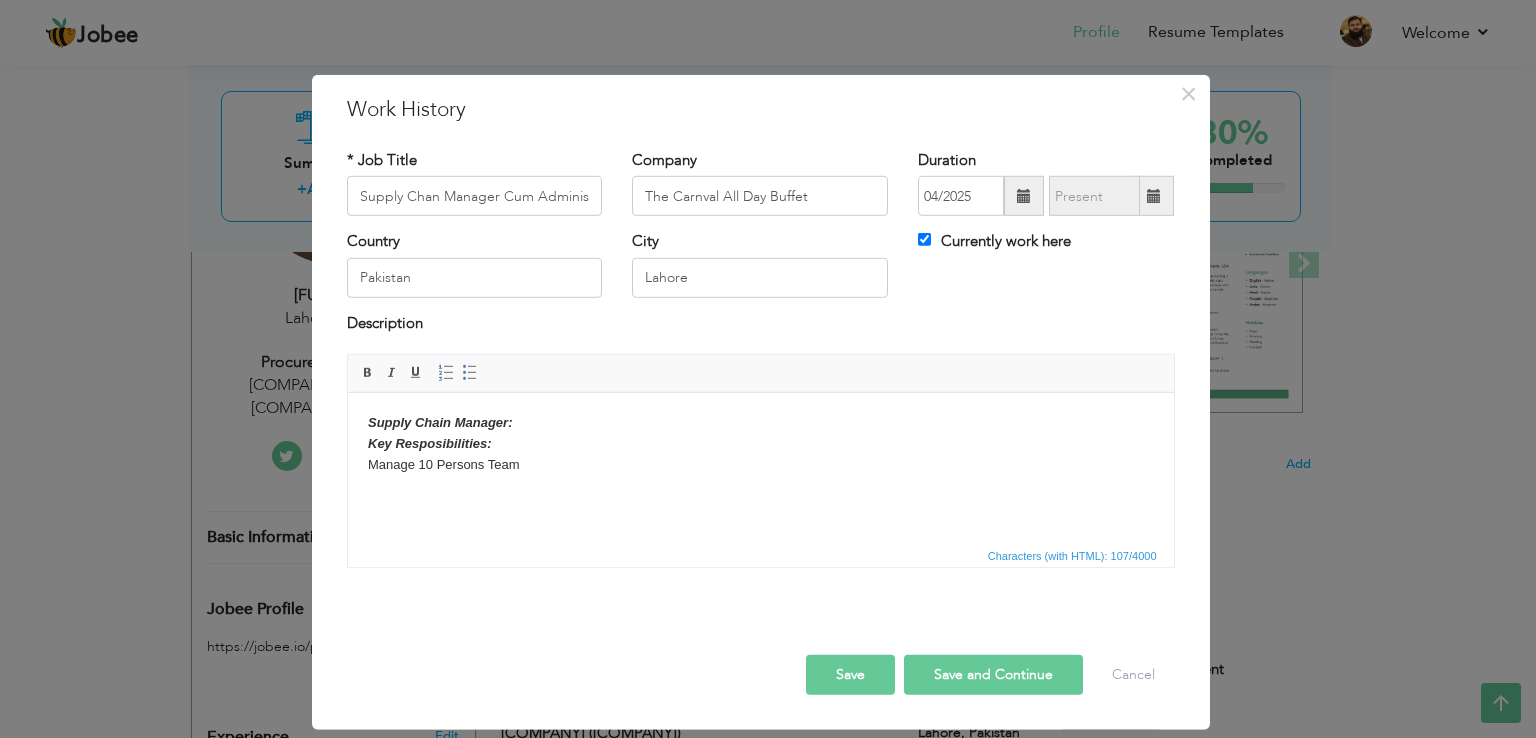 click on "Supply Chain Manager: Key Resposibilities: Manage 10 Persons Team" at bounding box center (760, 444) 